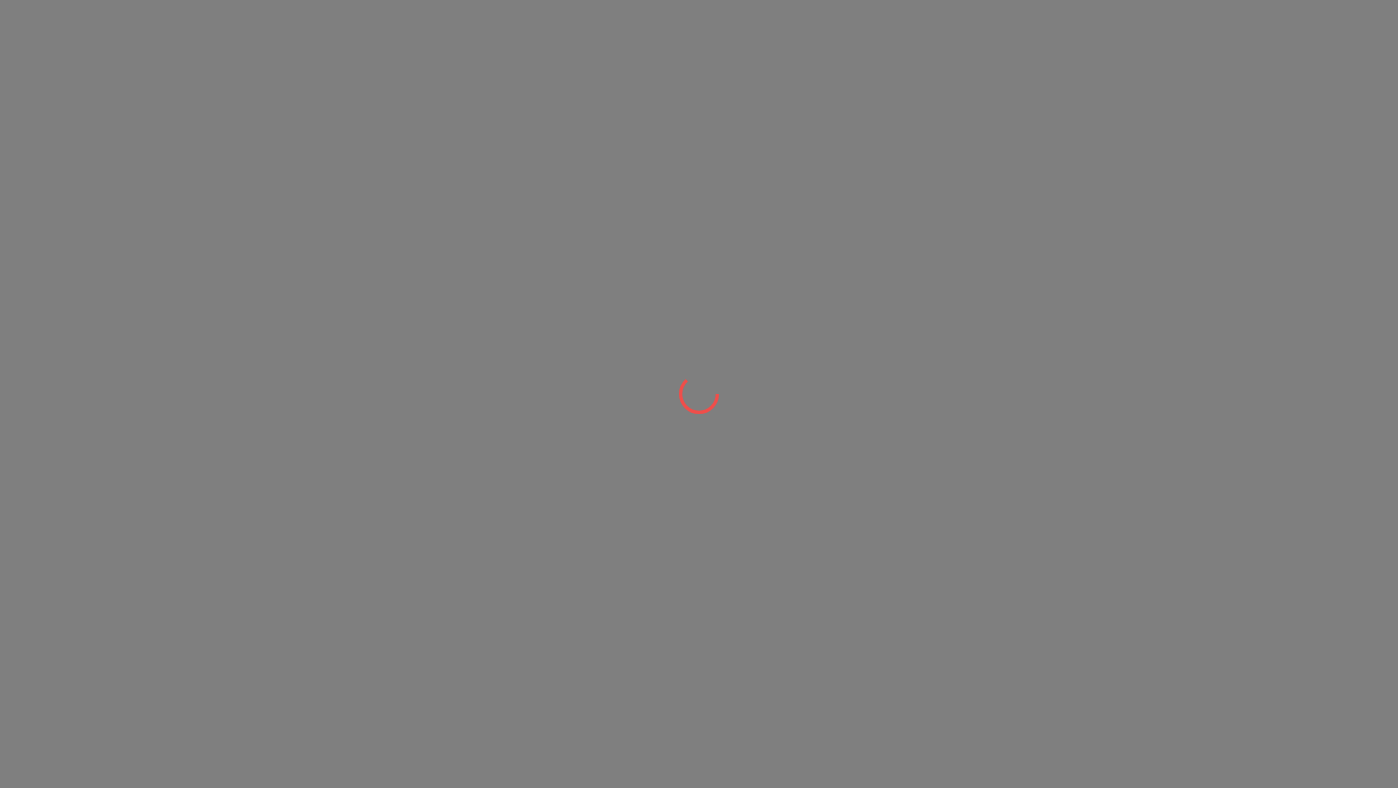 scroll, scrollTop: 0, scrollLeft: 0, axis: both 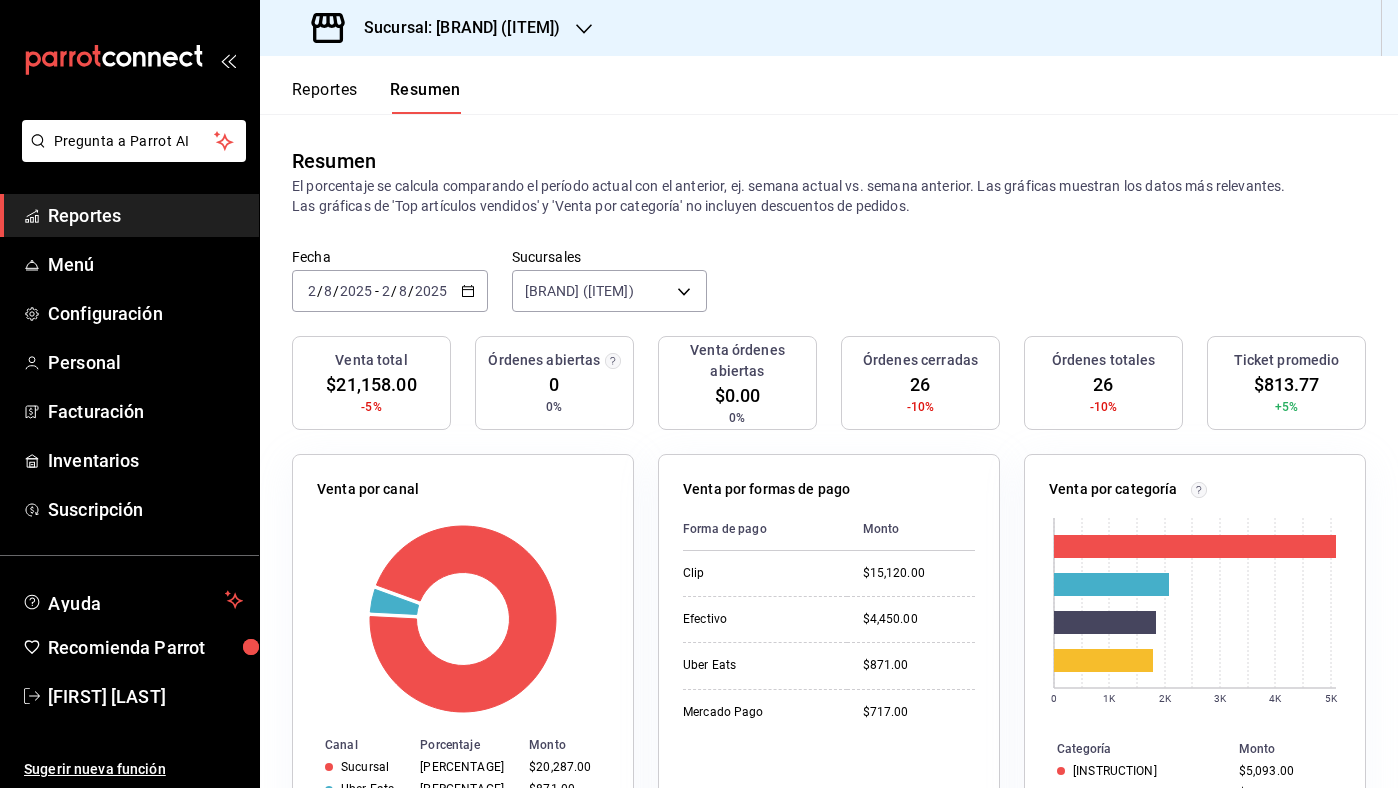 click on "2025-08-02 2 / 8 / 2025 - 2025-08-02 2 / 8 / 2025" at bounding box center (390, 291) 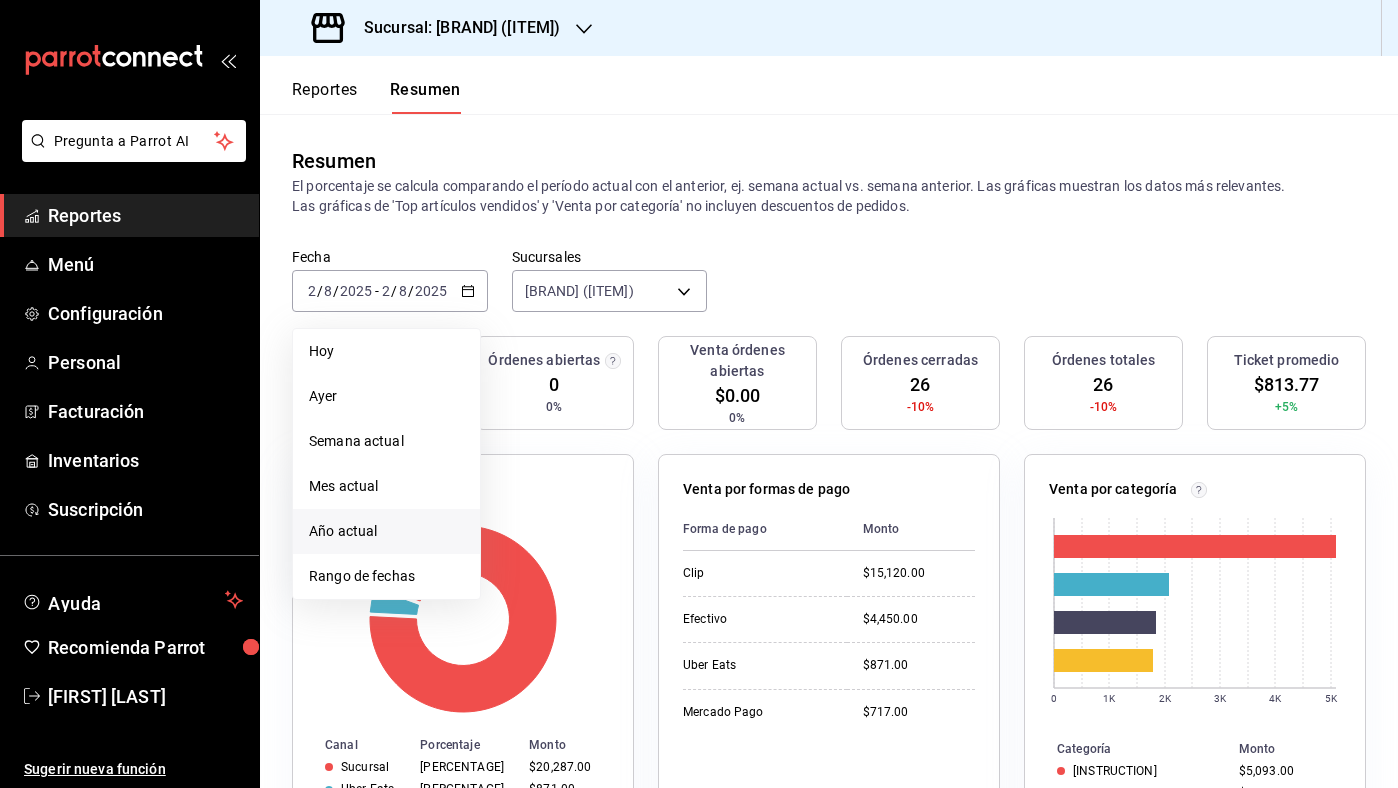 click on "Año actual" at bounding box center (386, 531) 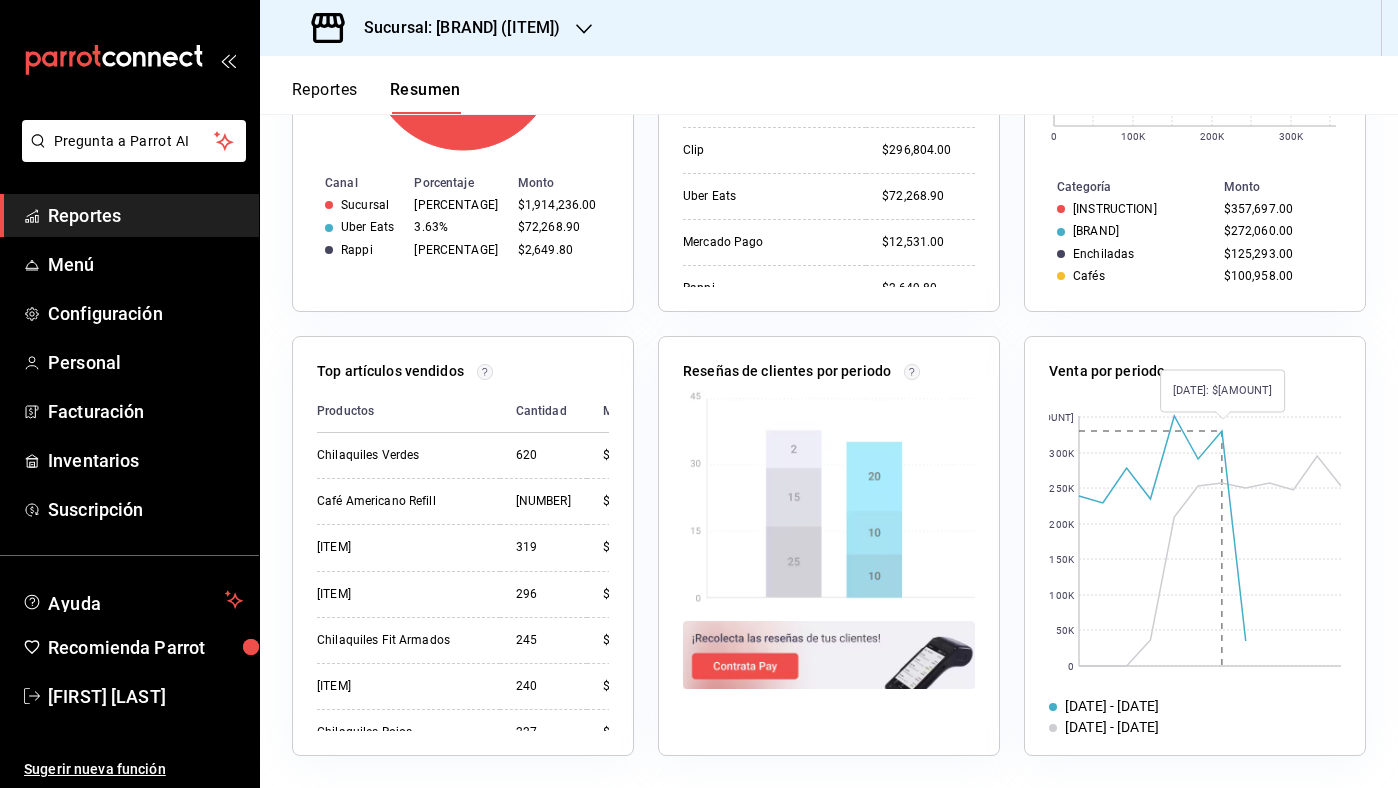 scroll, scrollTop: 0, scrollLeft: 0, axis: both 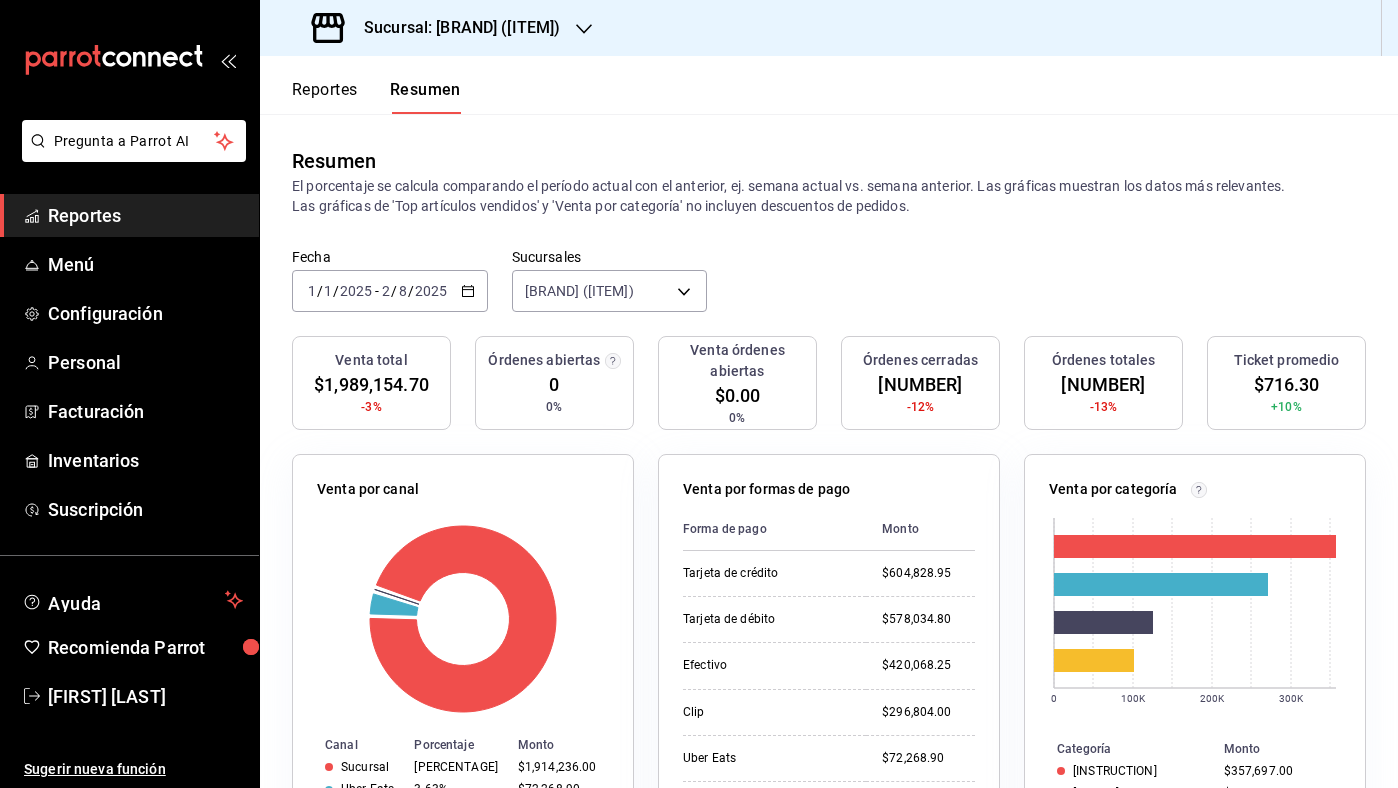 click on "Reportes" at bounding box center (325, 97) 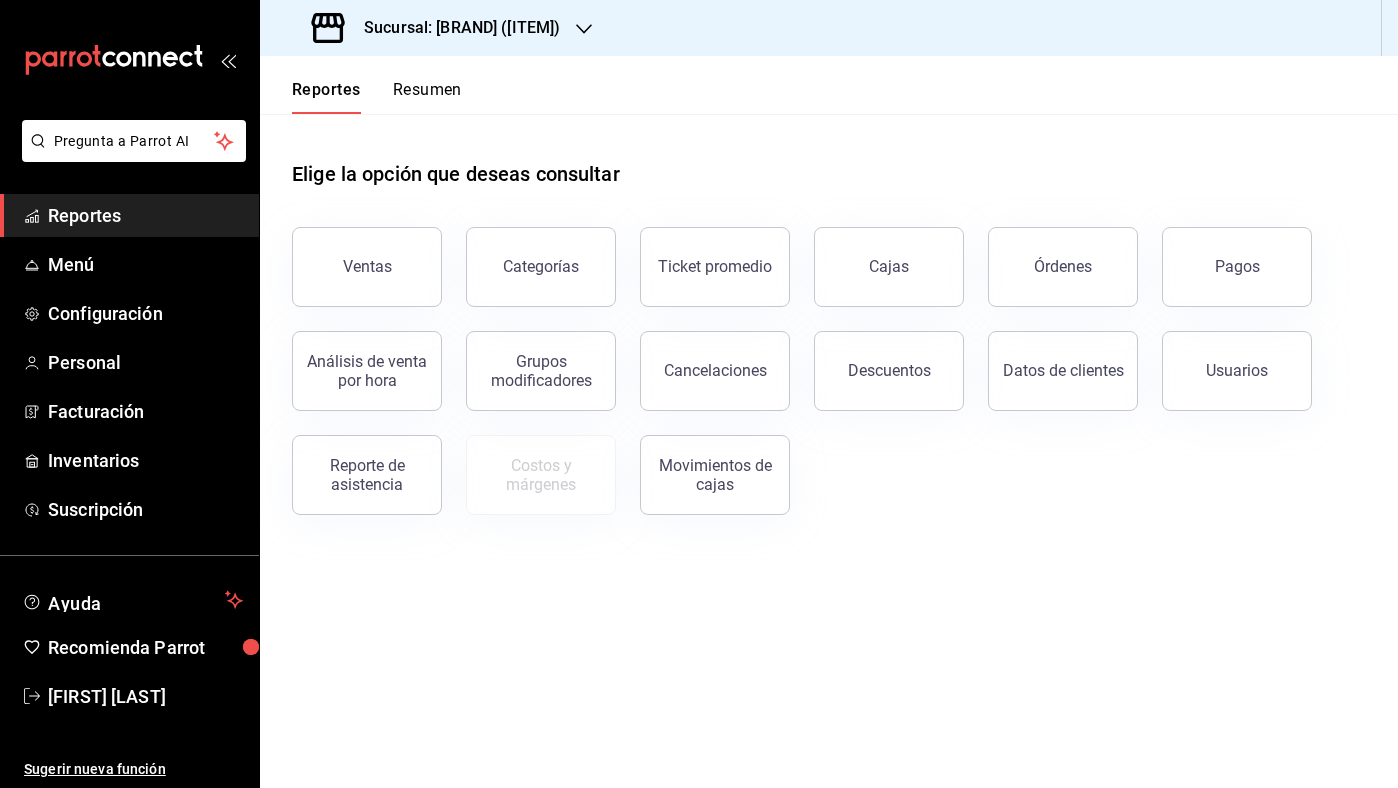 click on "Reportes Resumen" at bounding box center [829, 85] 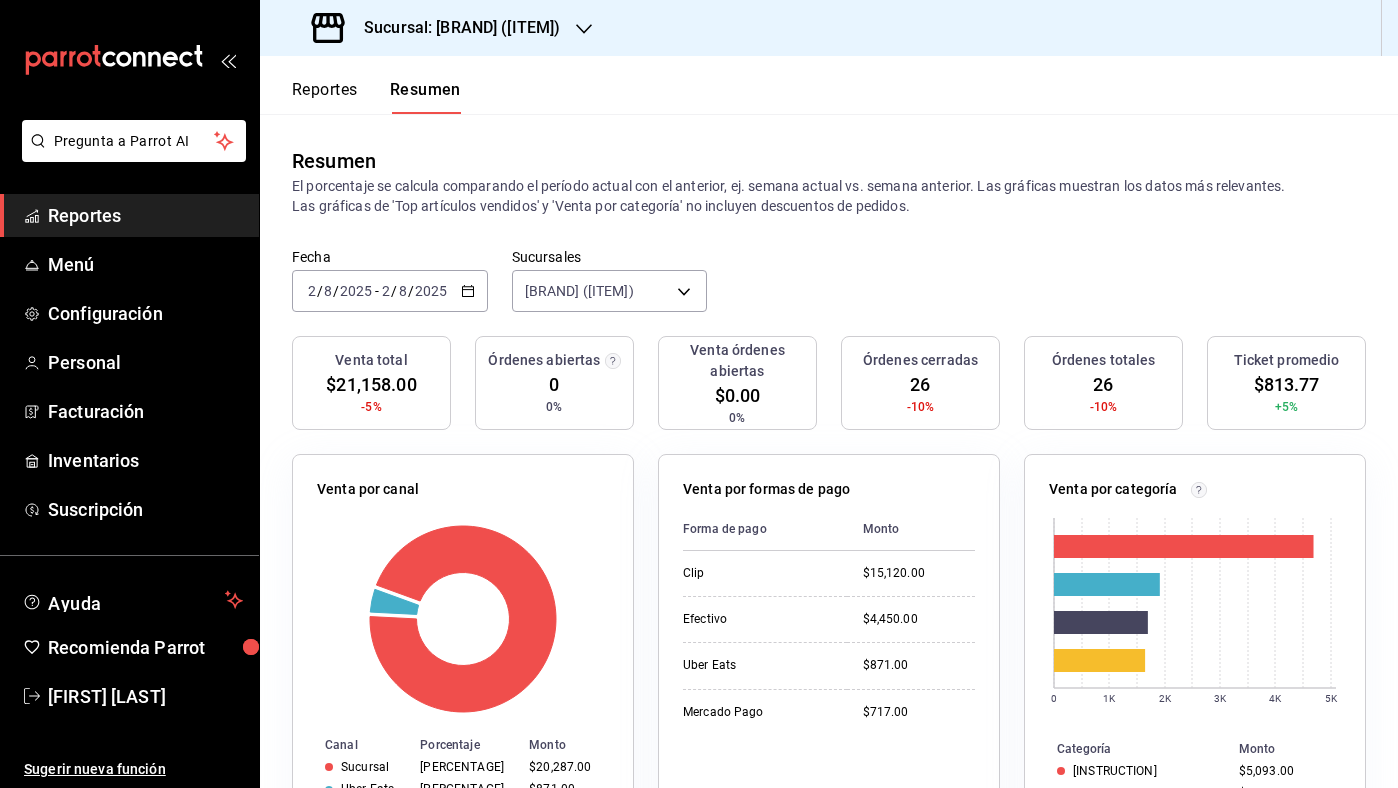 click on "Fecha [DATE] [DATE] - [DATE] [DATE] Sucursales [BRAND] ([ITEM]) [OBJECT]" at bounding box center (829, 292) 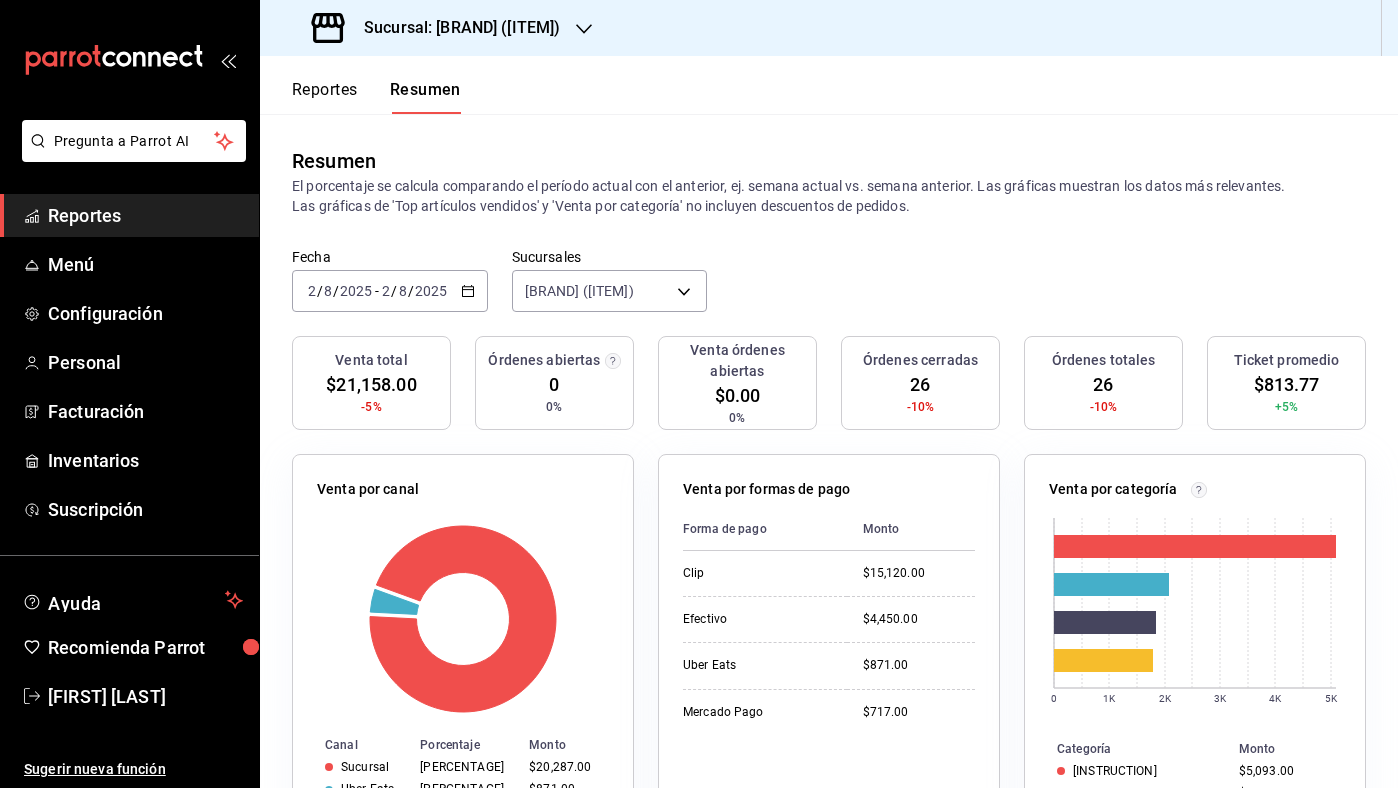 click on "2025-08-02 2 / 8 / 2025 - 2025-08-02 2 / 8 / 2025" at bounding box center (390, 291) 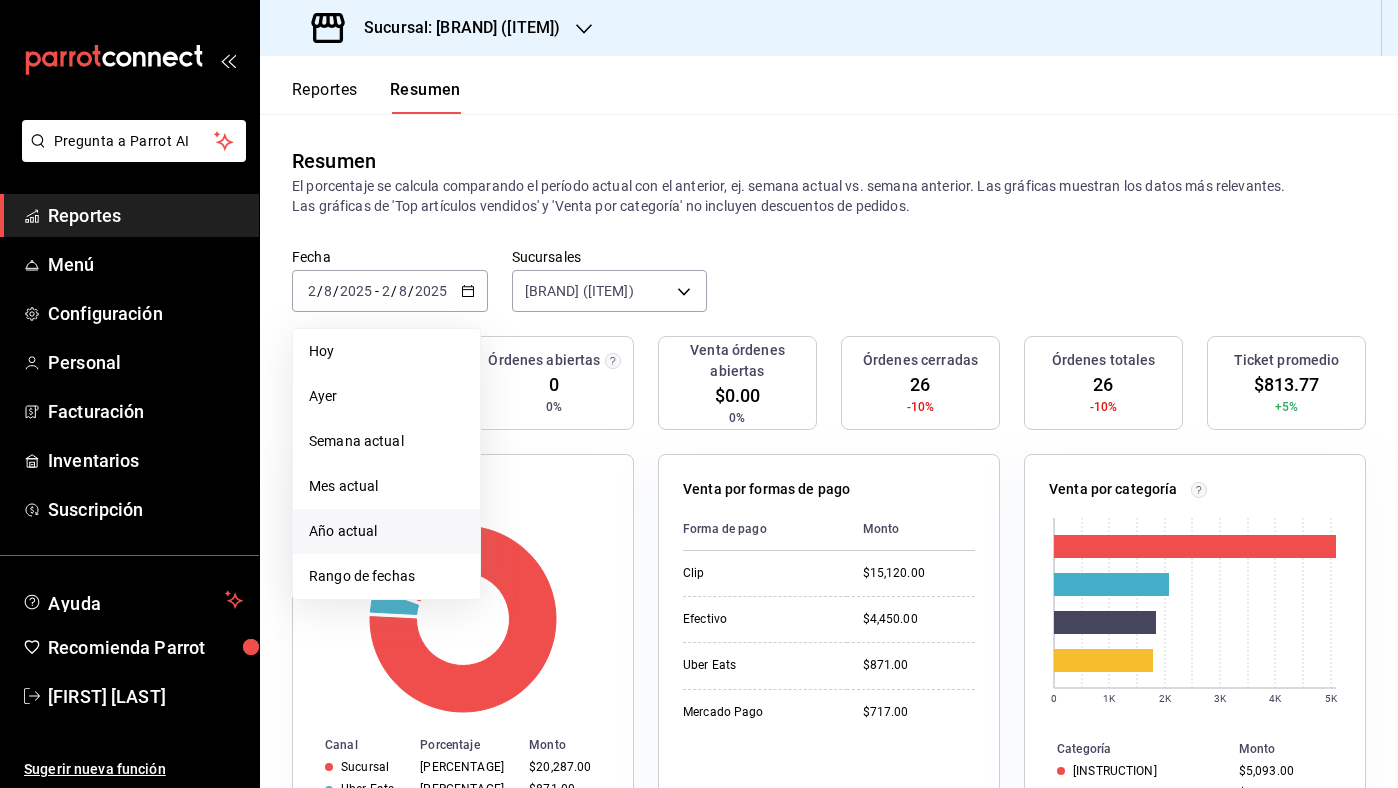 click on "Año actual" at bounding box center [386, 531] 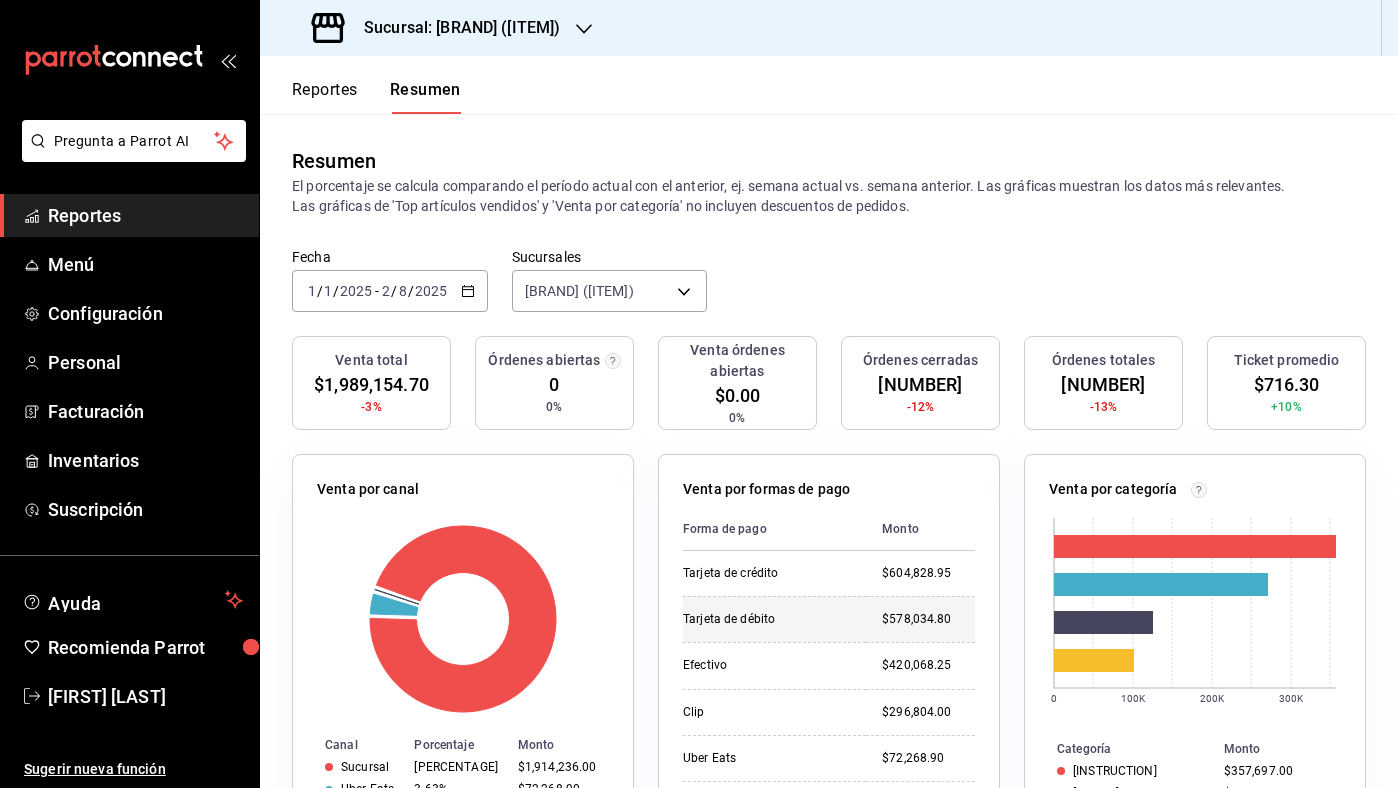 scroll, scrollTop: 70, scrollLeft: 0, axis: vertical 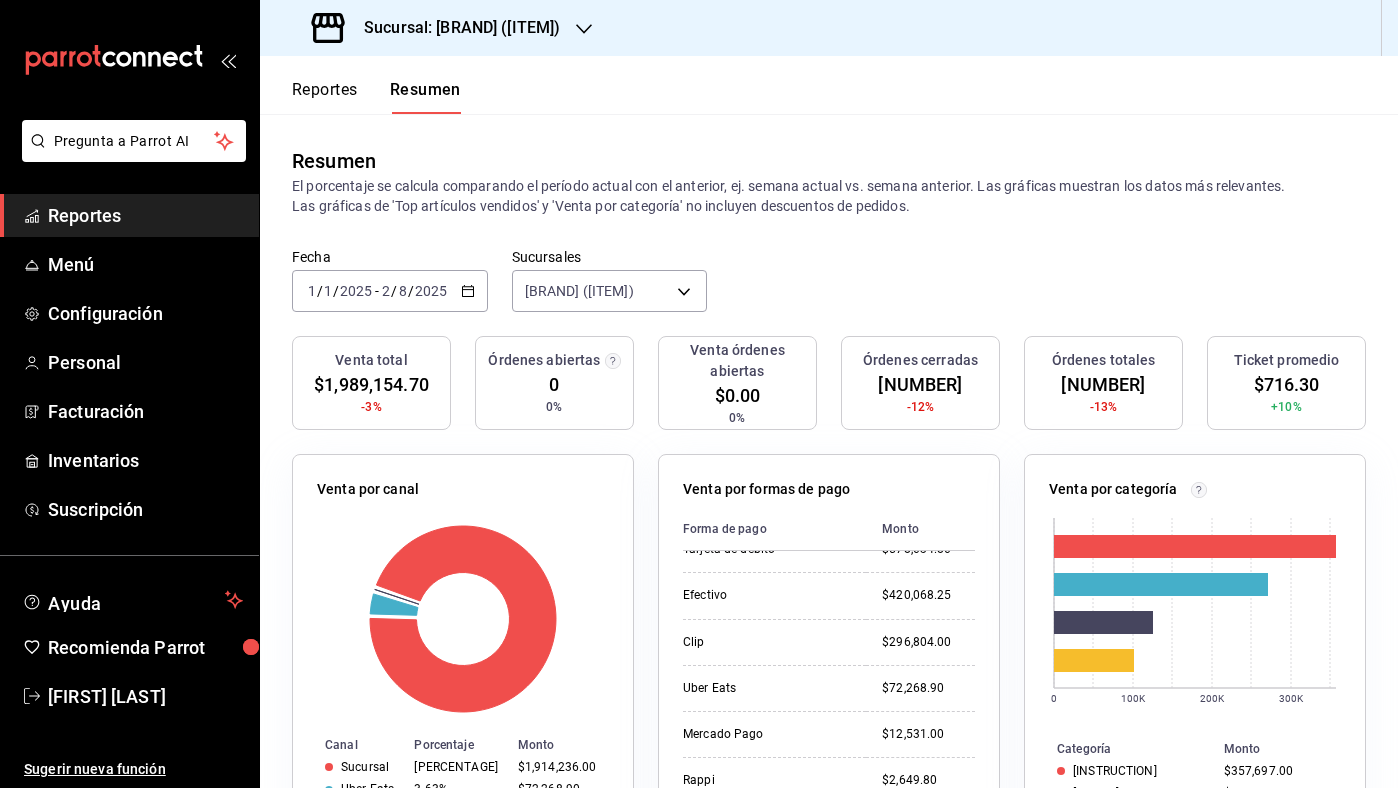 click on "Fecha [DATE] [DATE] - [DATE] [DATE] Sucursales [BRAND] ([ITEM]) [OBJECT]" at bounding box center [829, 292] 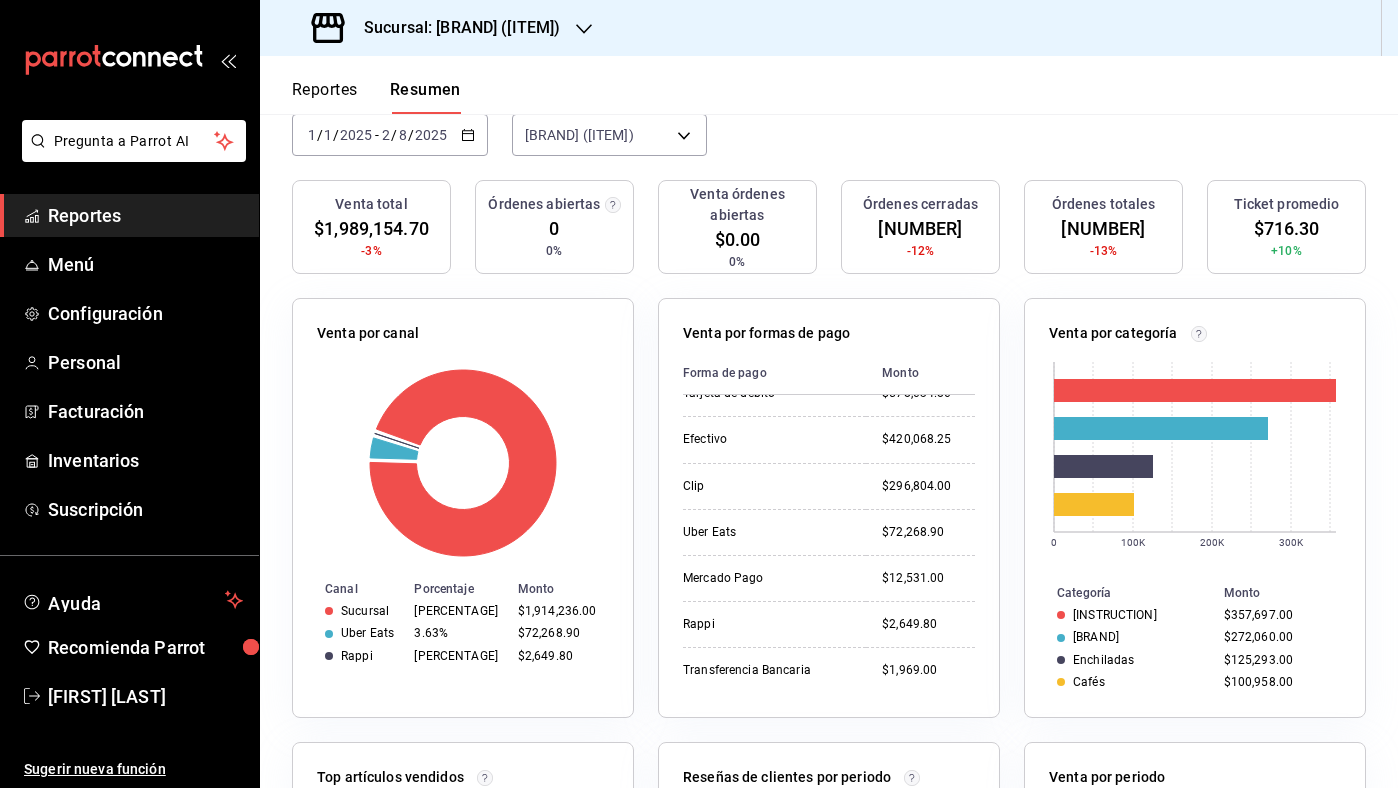 scroll, scrollTop: 0, scrollLeft: 0, axis: both 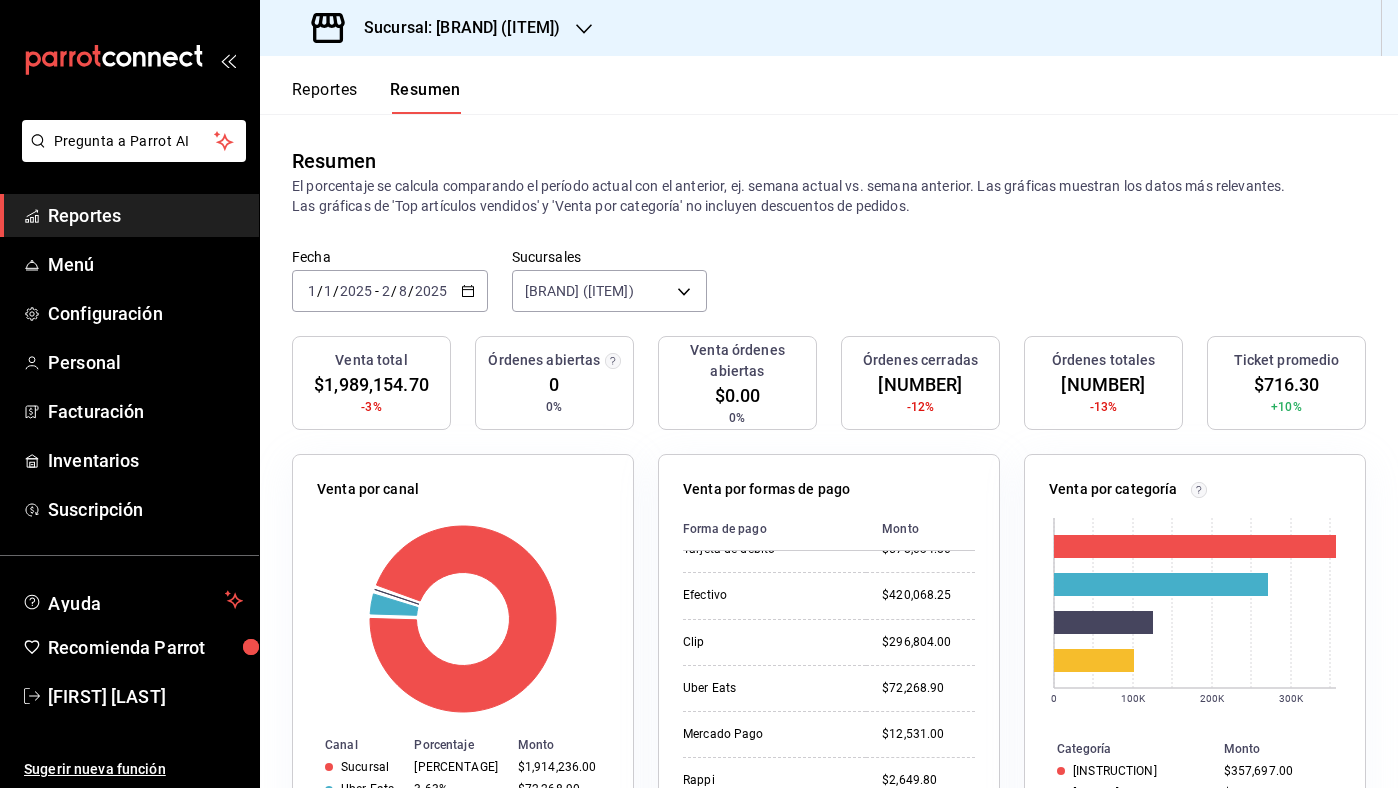click on "[DATE] [DATE] - [DATE] [DATE]" at bounding box center [390, 291] 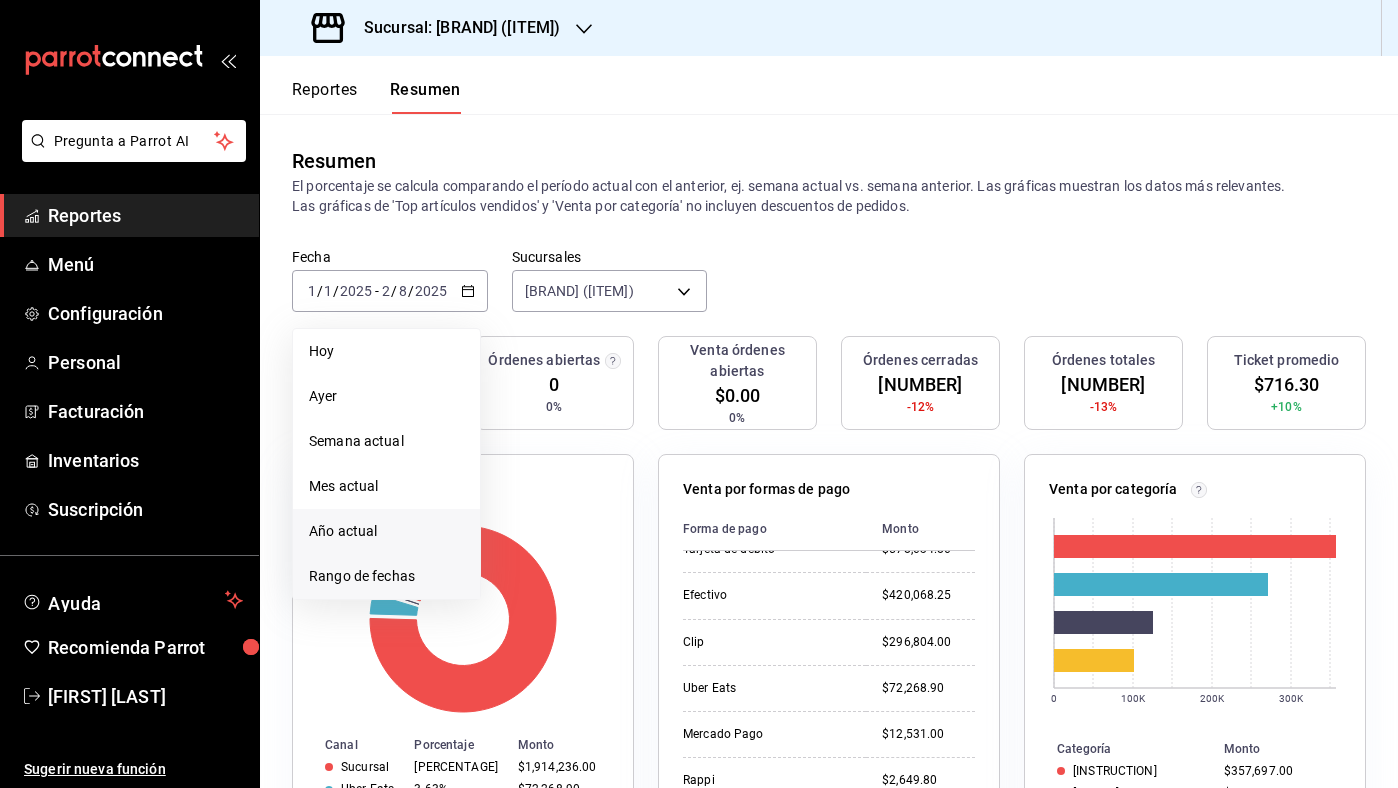 click on "Rango de fechas" at bounding box center [386, 576] 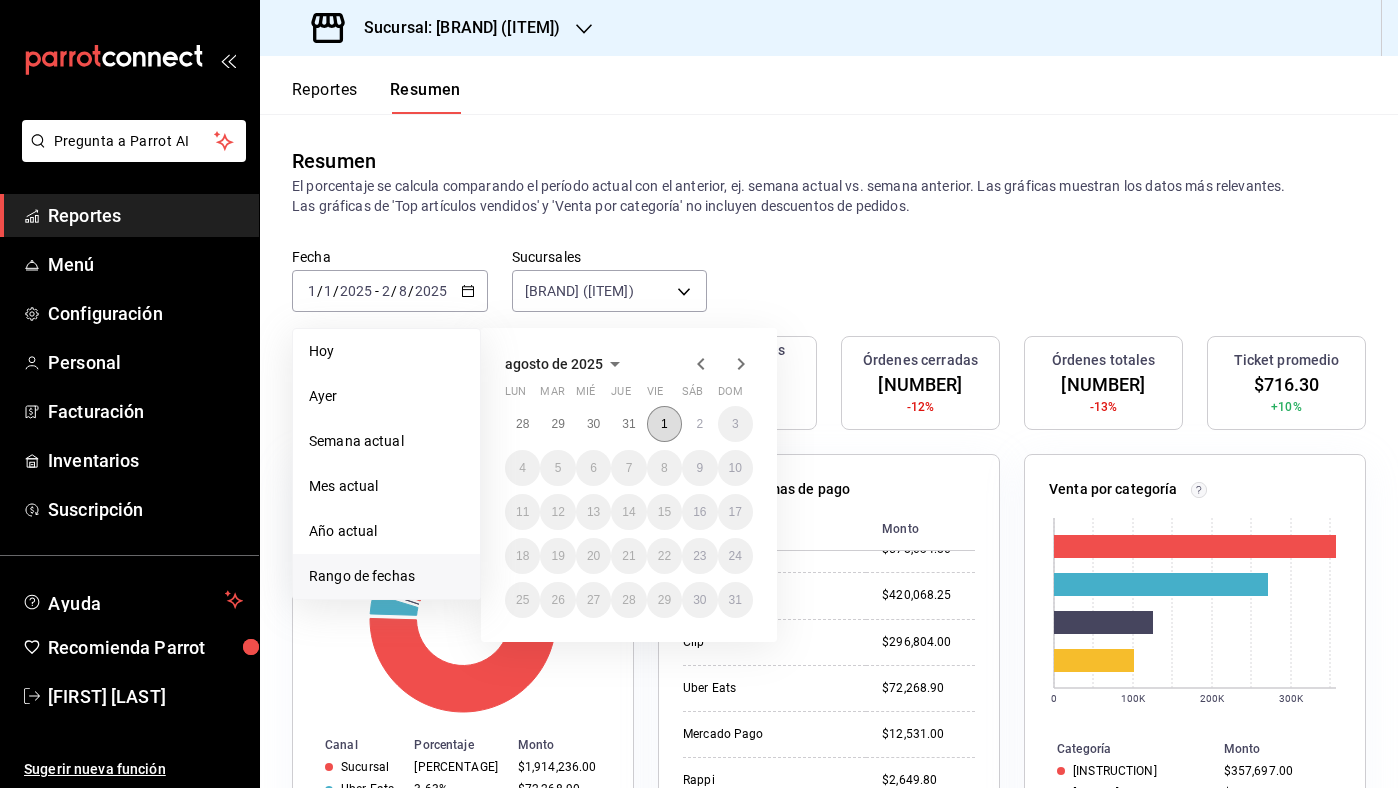 click on "1" at bounding box center [664, 424] 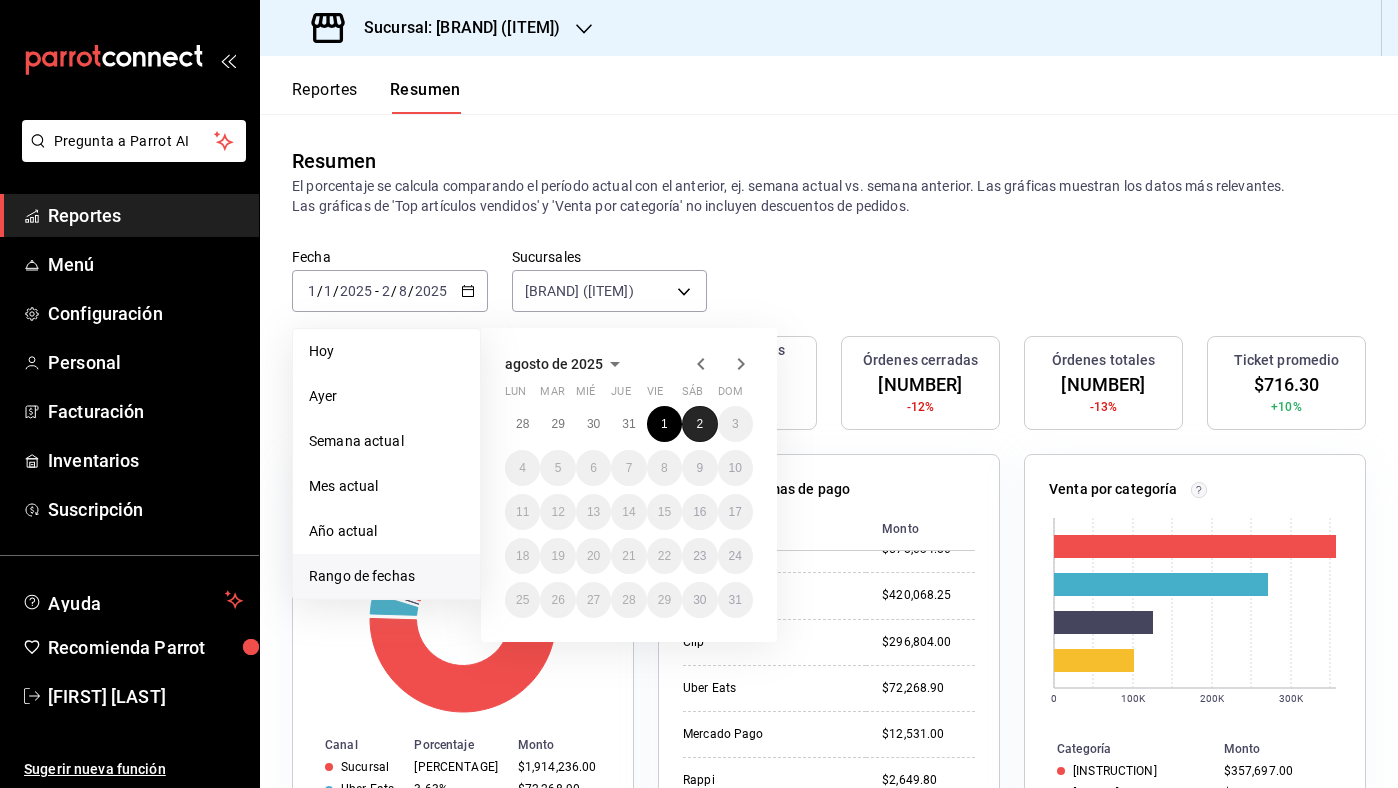 click on "2" at bounding box center (699, 424) 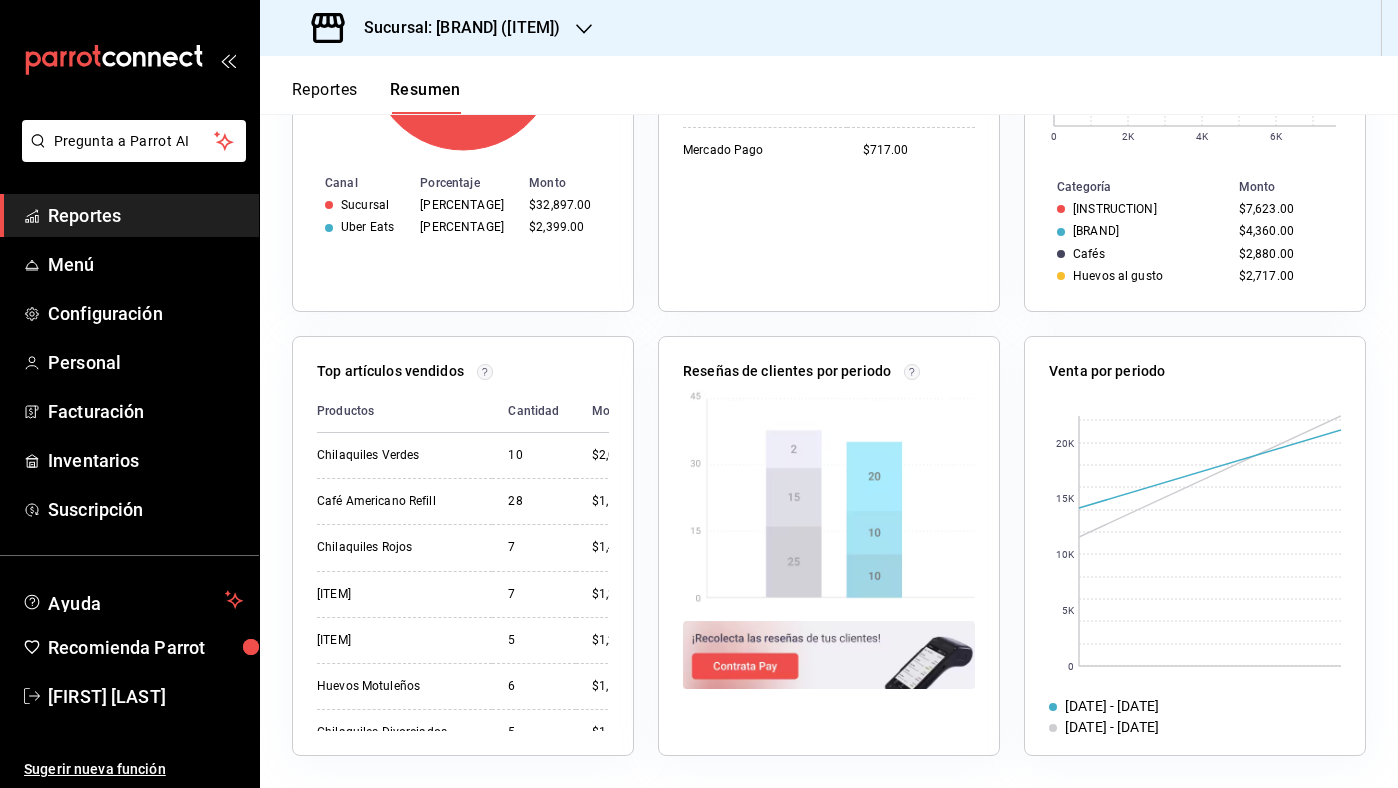 scroll, scrollTop: 0, scrollLeft: 0, axis: both 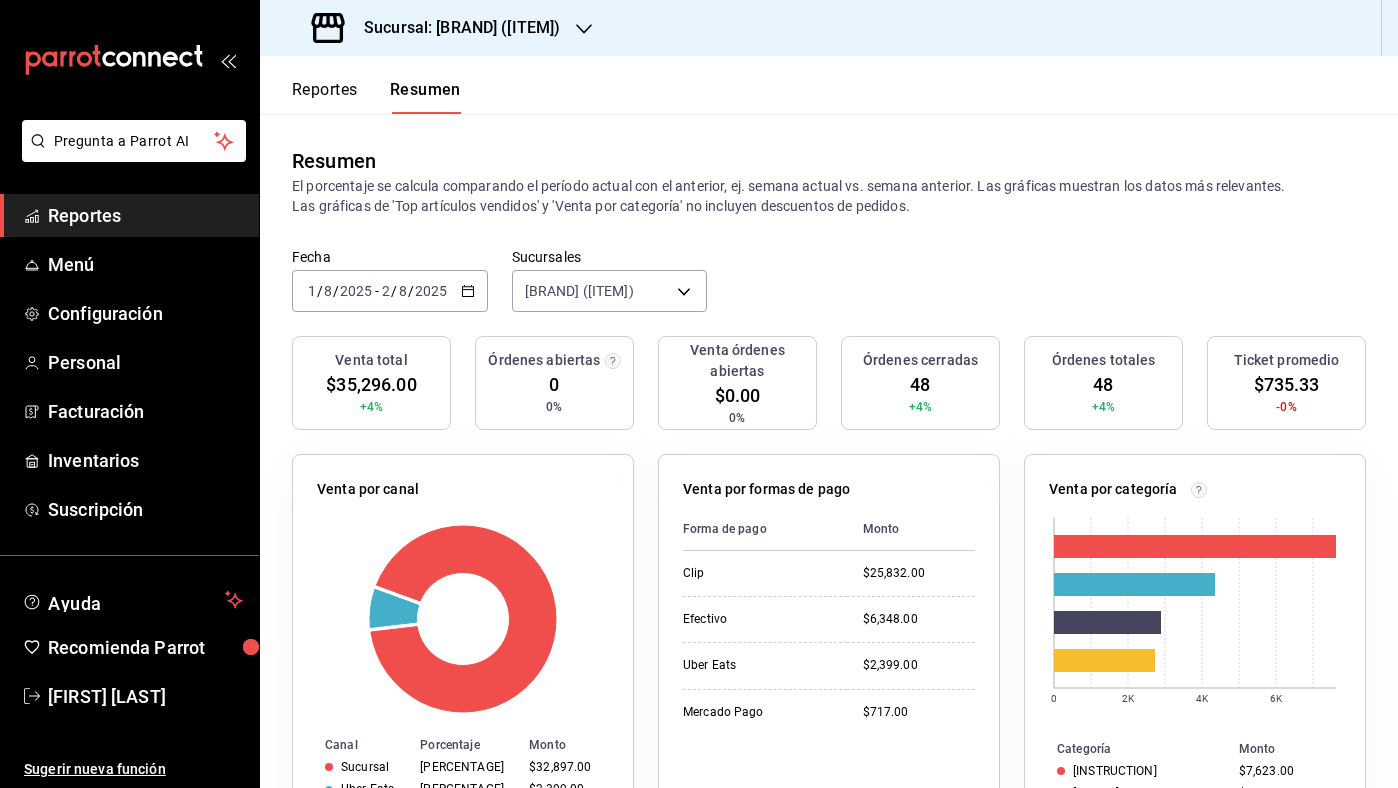 click on "2025-08-01 1 / 8 / 2025 - 2025-08-02 2 / 8 / 2025" at bounding box center [390, 291] 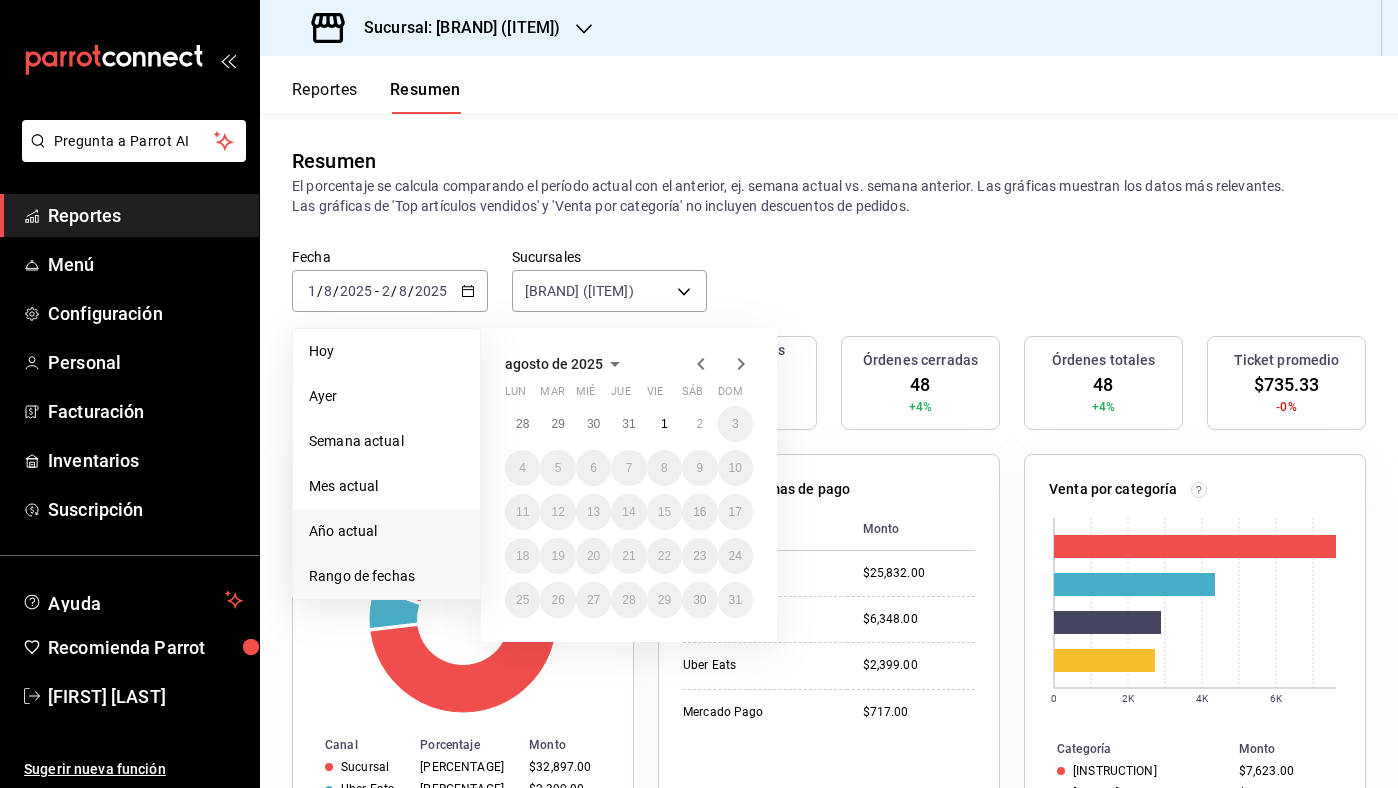click on "Año actual" at bounding box center (386, 531) 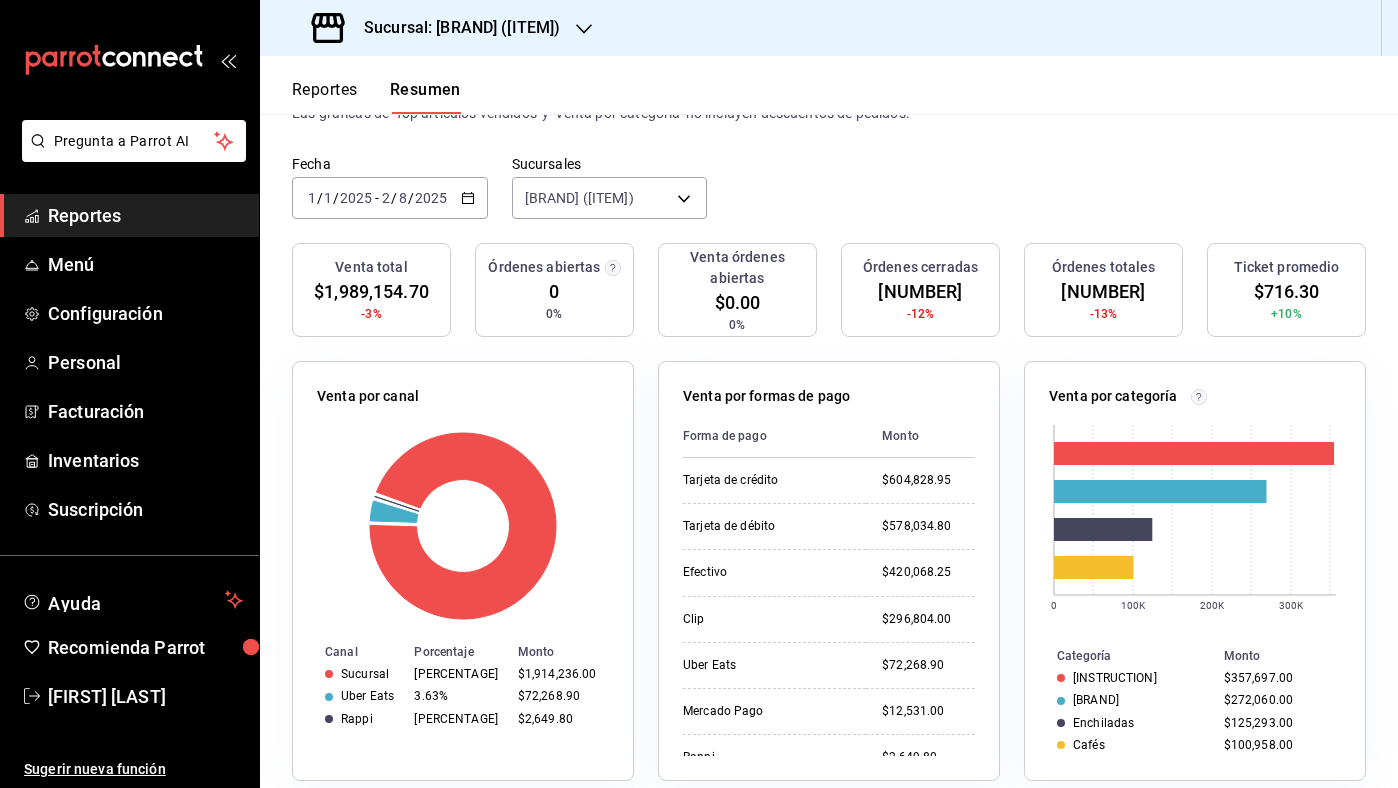 scroll, scrollTop: 103, scrollLeft: 0, axis: vertical 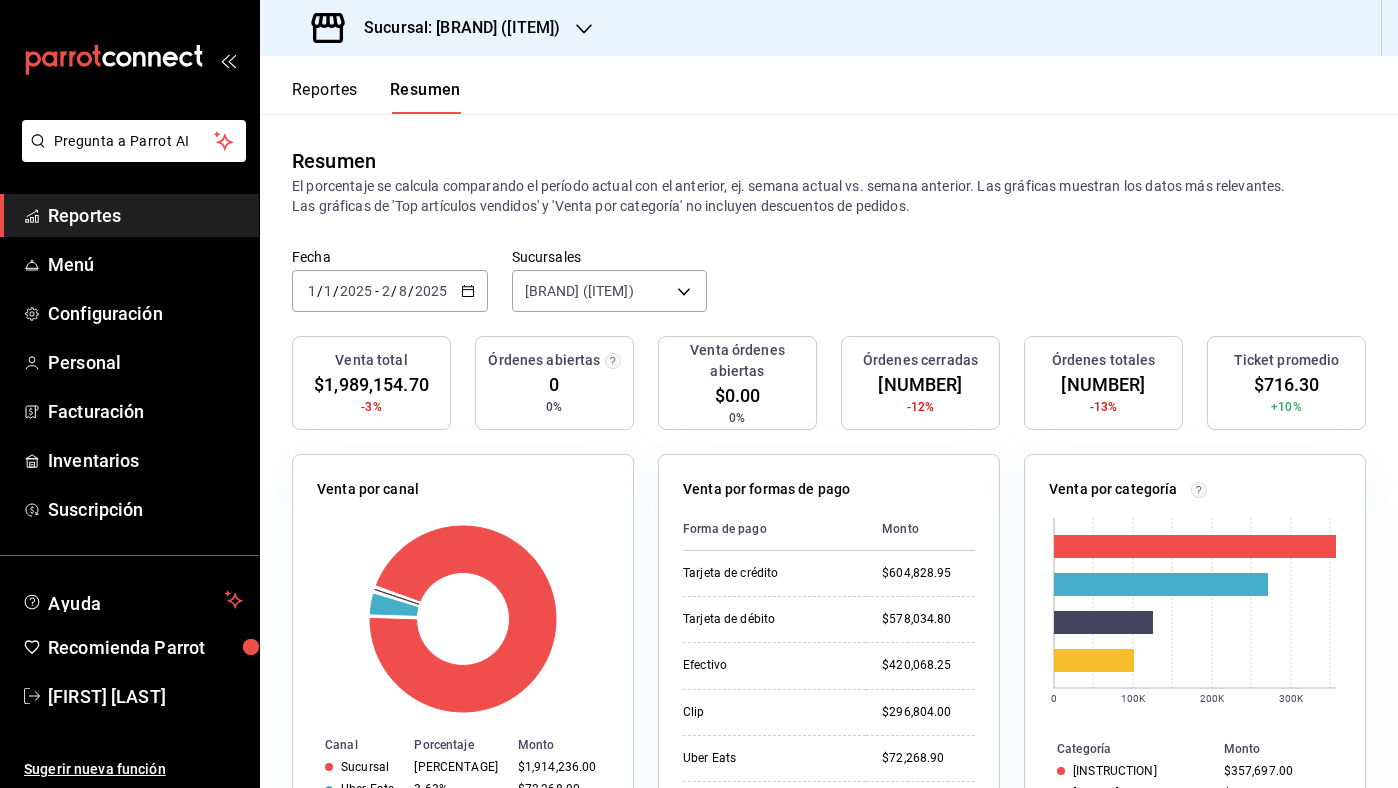 click on "Reportes" at bounding box center (325, 97) 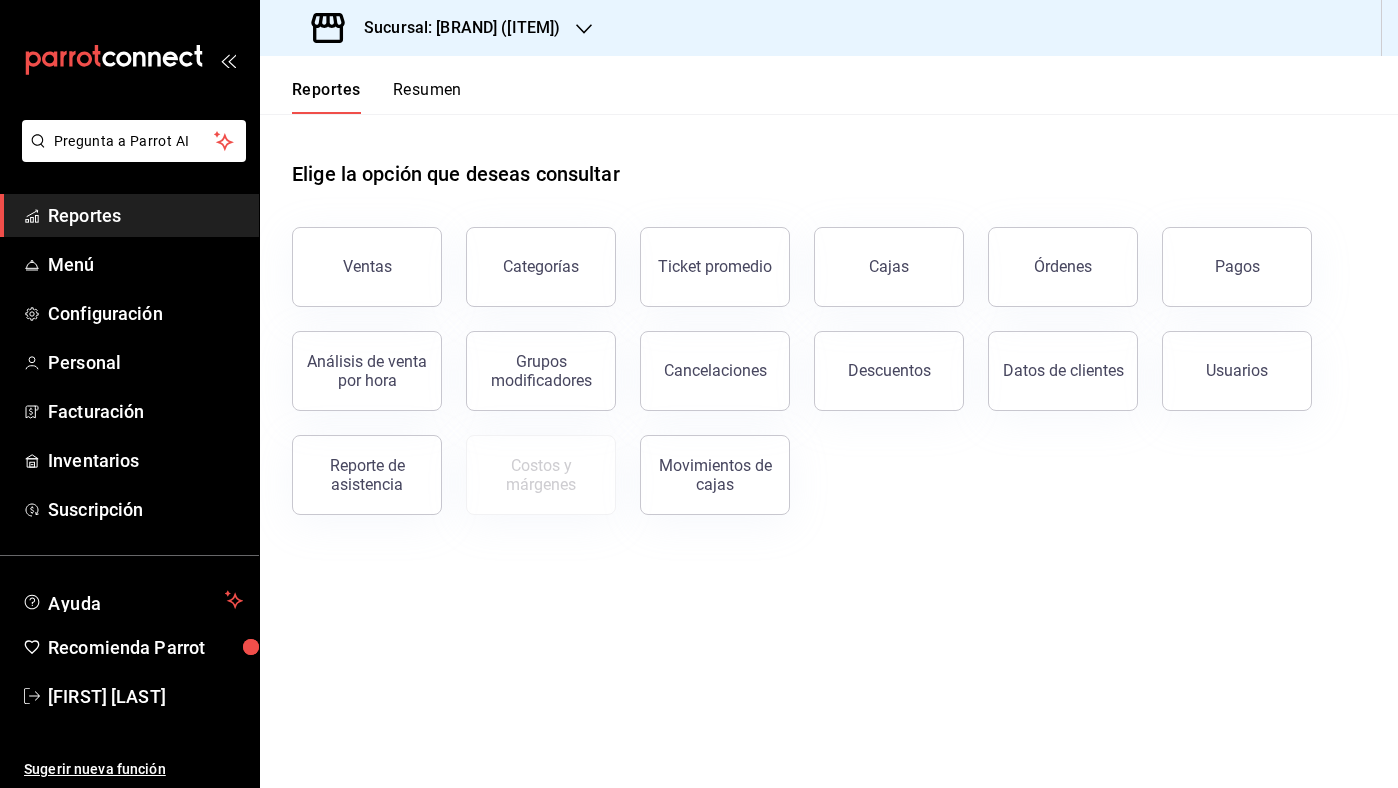 click on "Resumen" at bounding box center (427, 97) 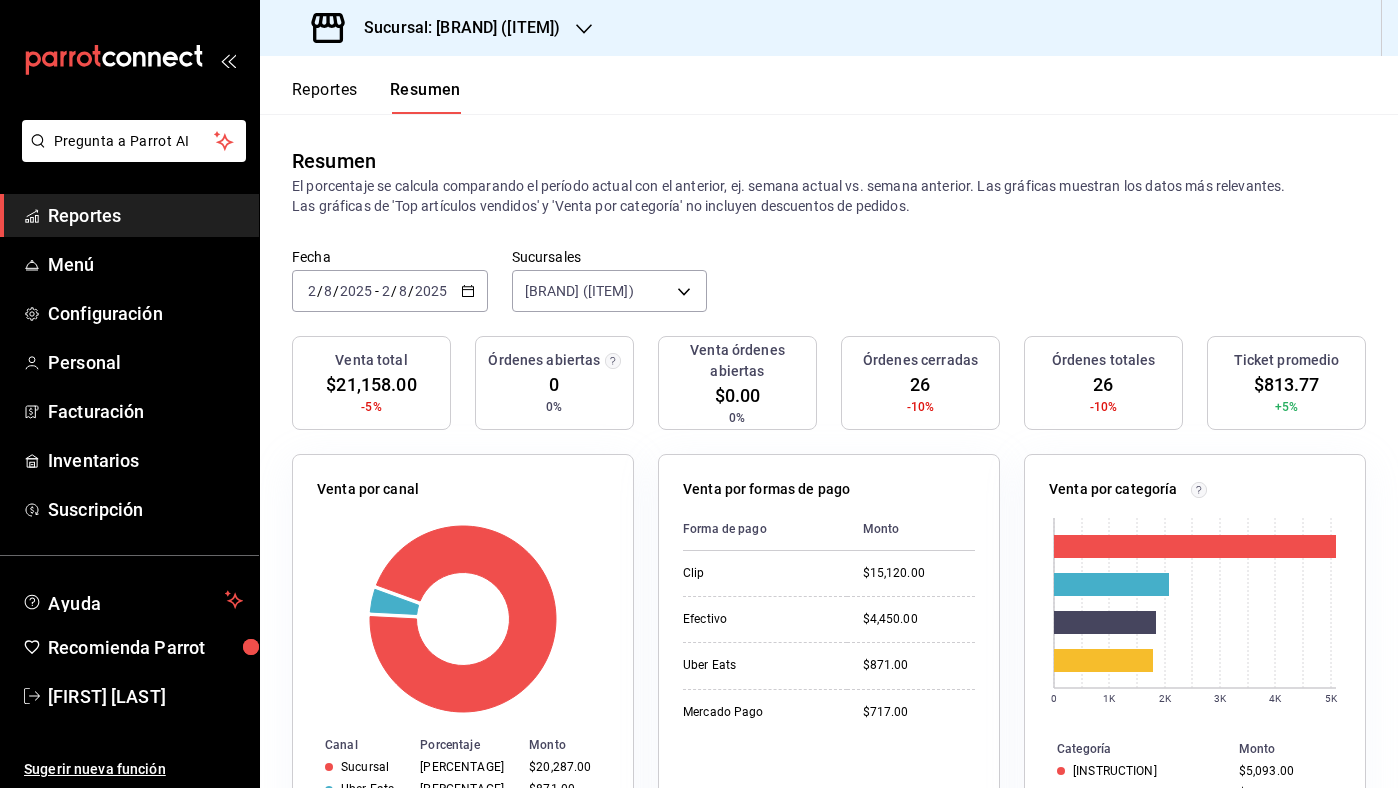 click on "2025-08-02 2 / 8 / 2025 - 2025-08-02 2 / 8 / 2025" at bounding box center [390, 291] 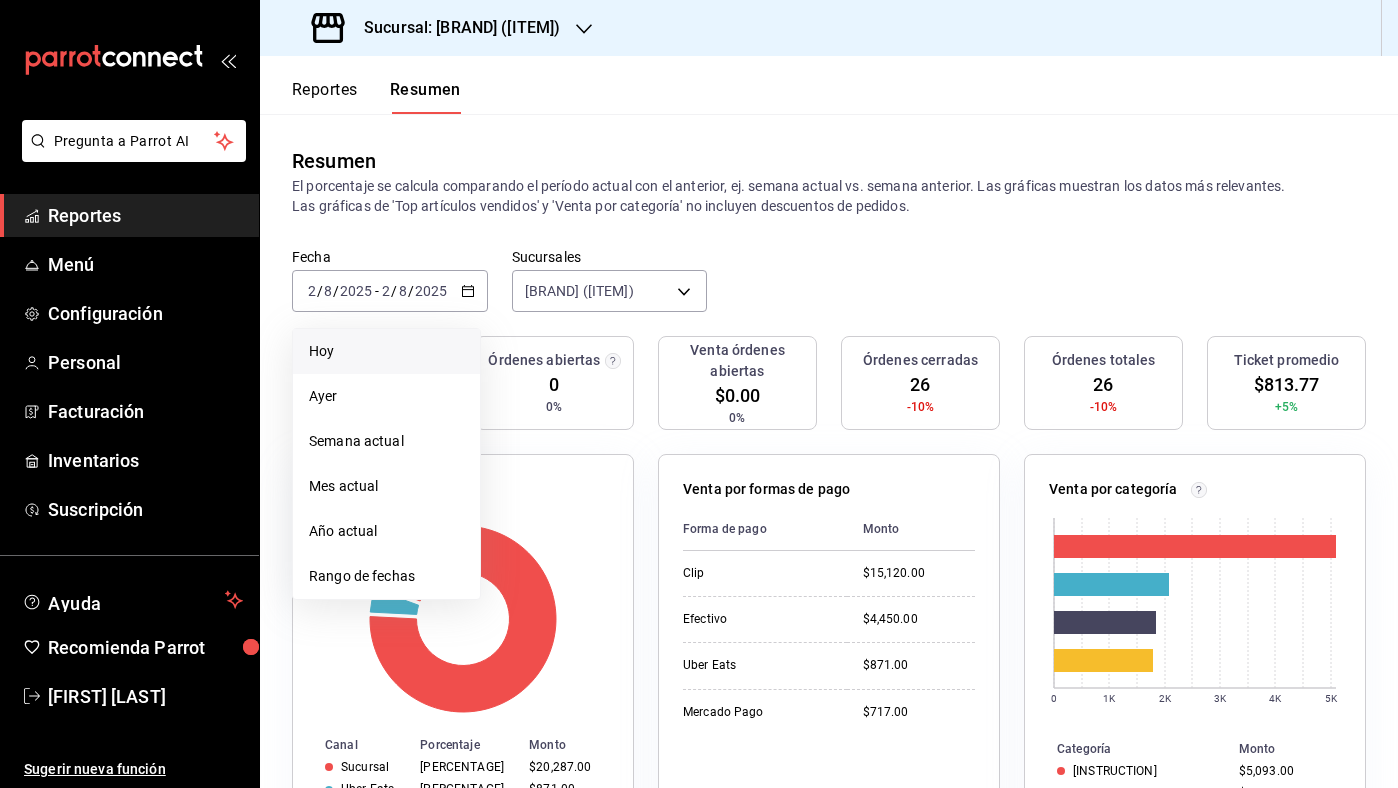 click on "Hoy" at bounding box center [386, 351] 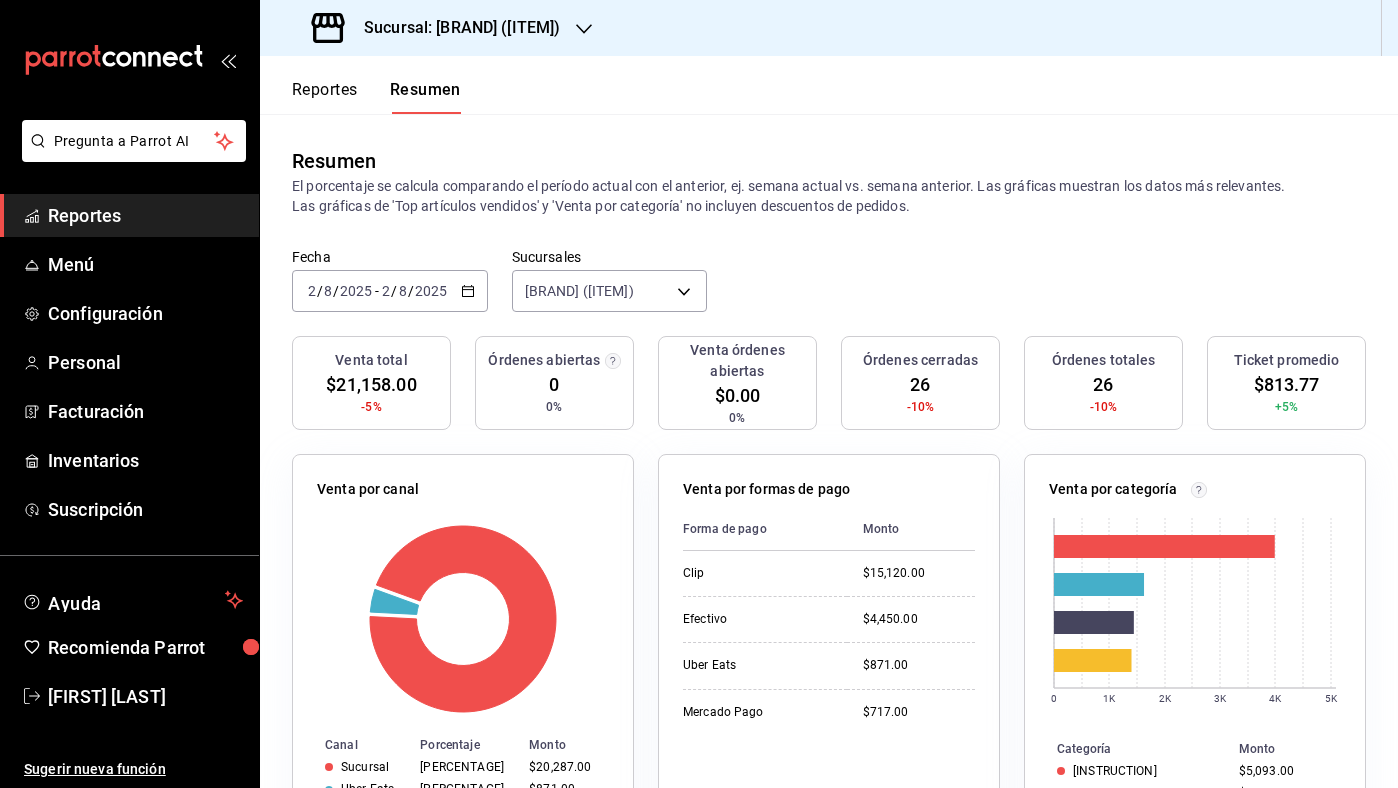 click on "2025-08-02 2 / 8 / 2025 - 2025-08-02 2 / 8 / 2025" at bounding box center [390, 291] 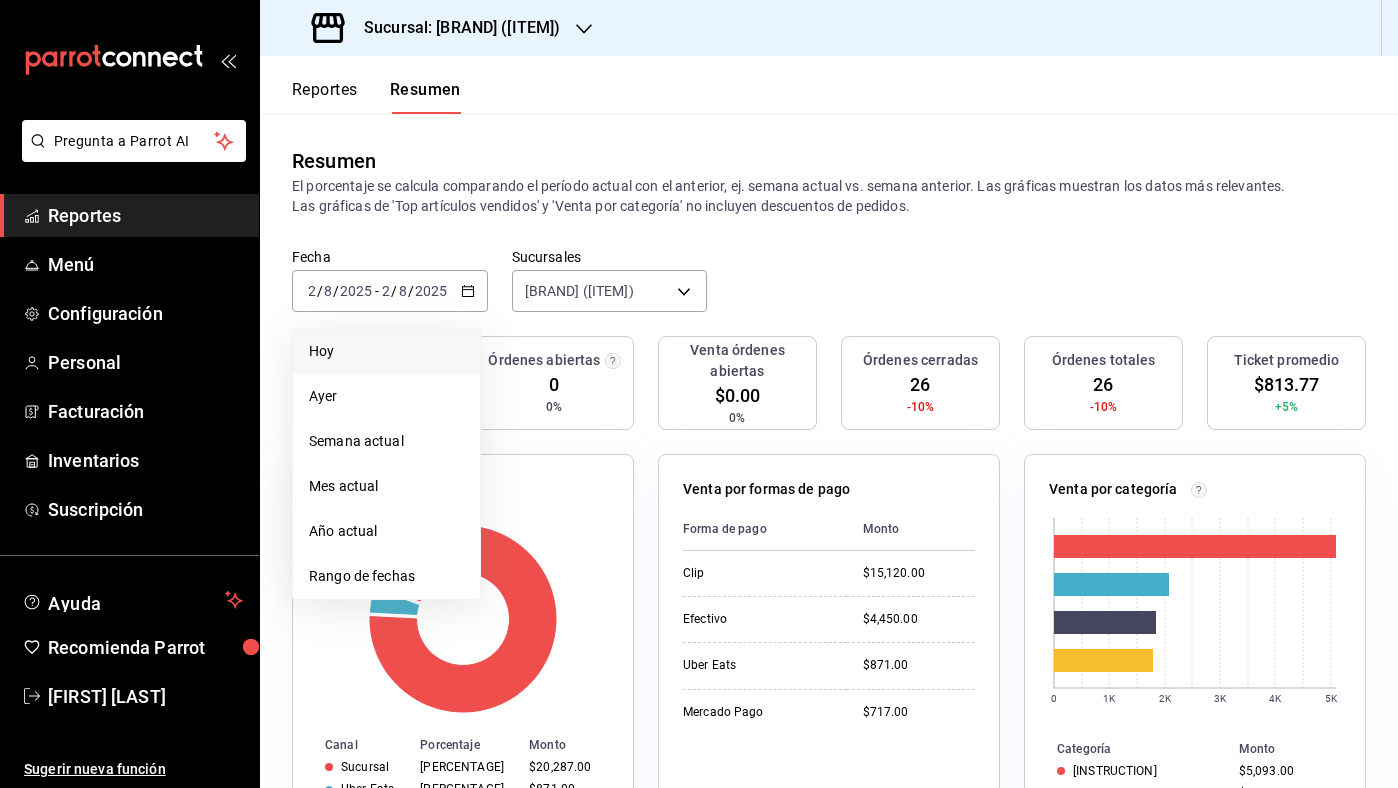 click on "El porcentaje se calcula comparando el período actual con el anterior, ej. semana actual vs. semana anterior. Las gráficas muestran los datos más relevantes.  Las gráficas de 'Top artículos vendidos' y 'Venta por categoría' no incluyen descuentos de pedidos." at bounding box center [829, 196] 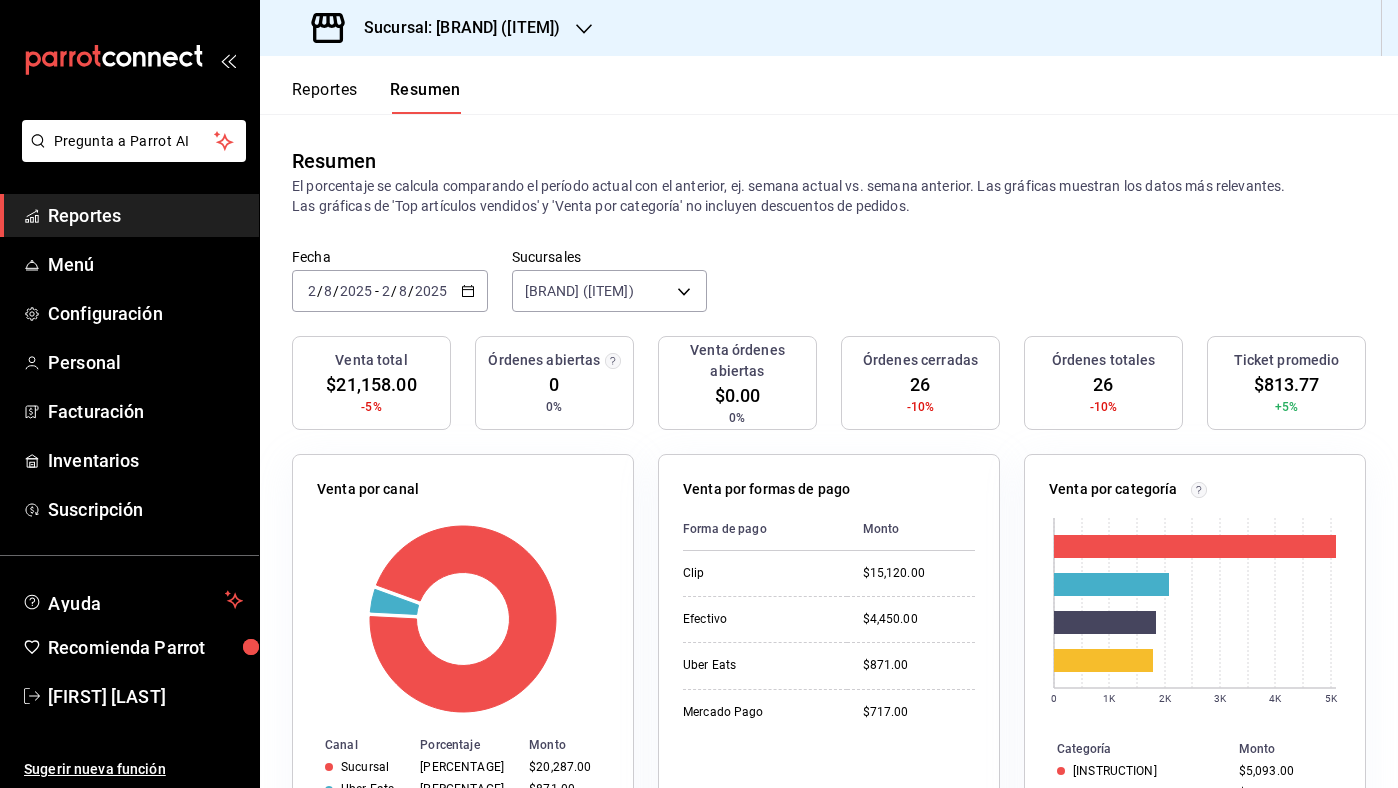 click on "Reportes Resumen" at bounding box center (360, 85) 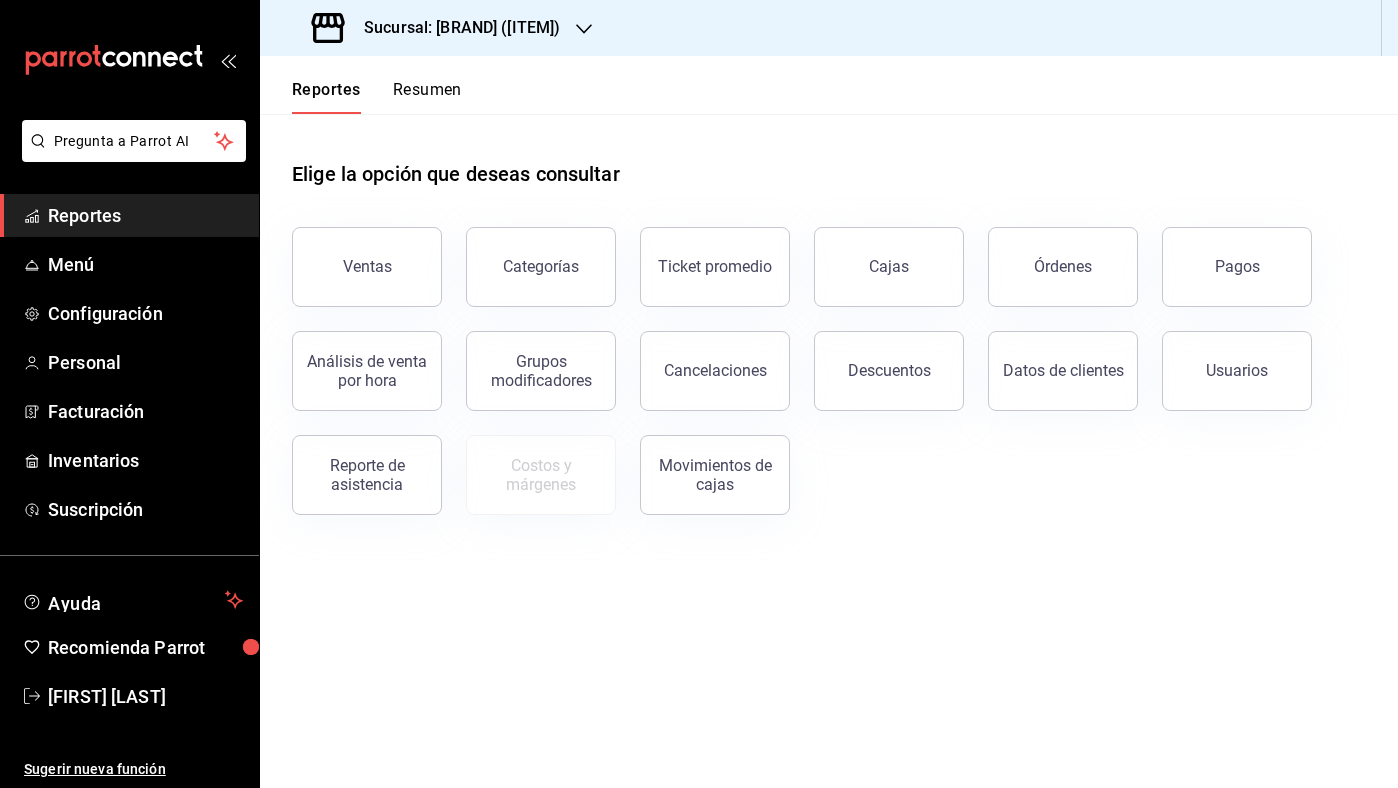 click on "Resumen" at bounding box center [427, 97] 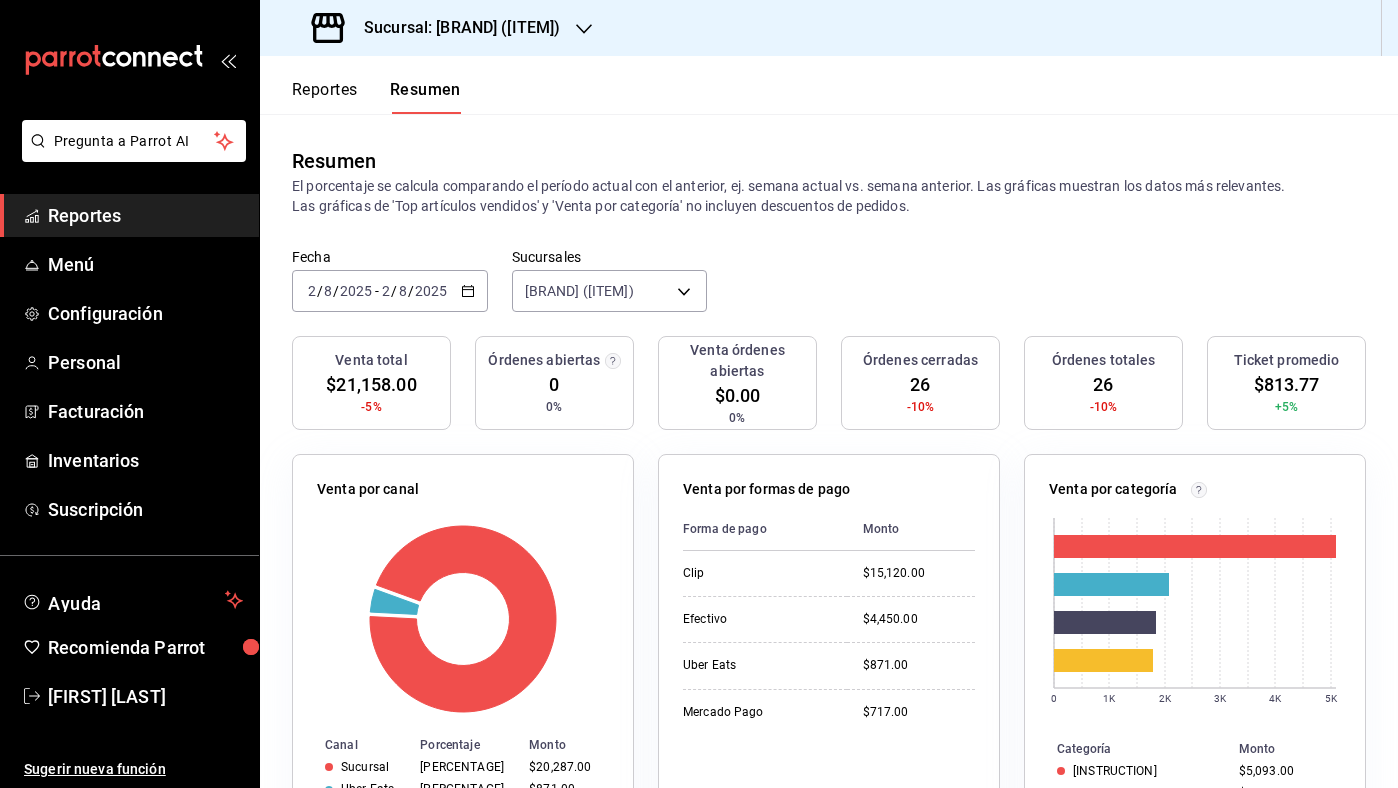 click on "Resumen" at bounding box center [425, 97] 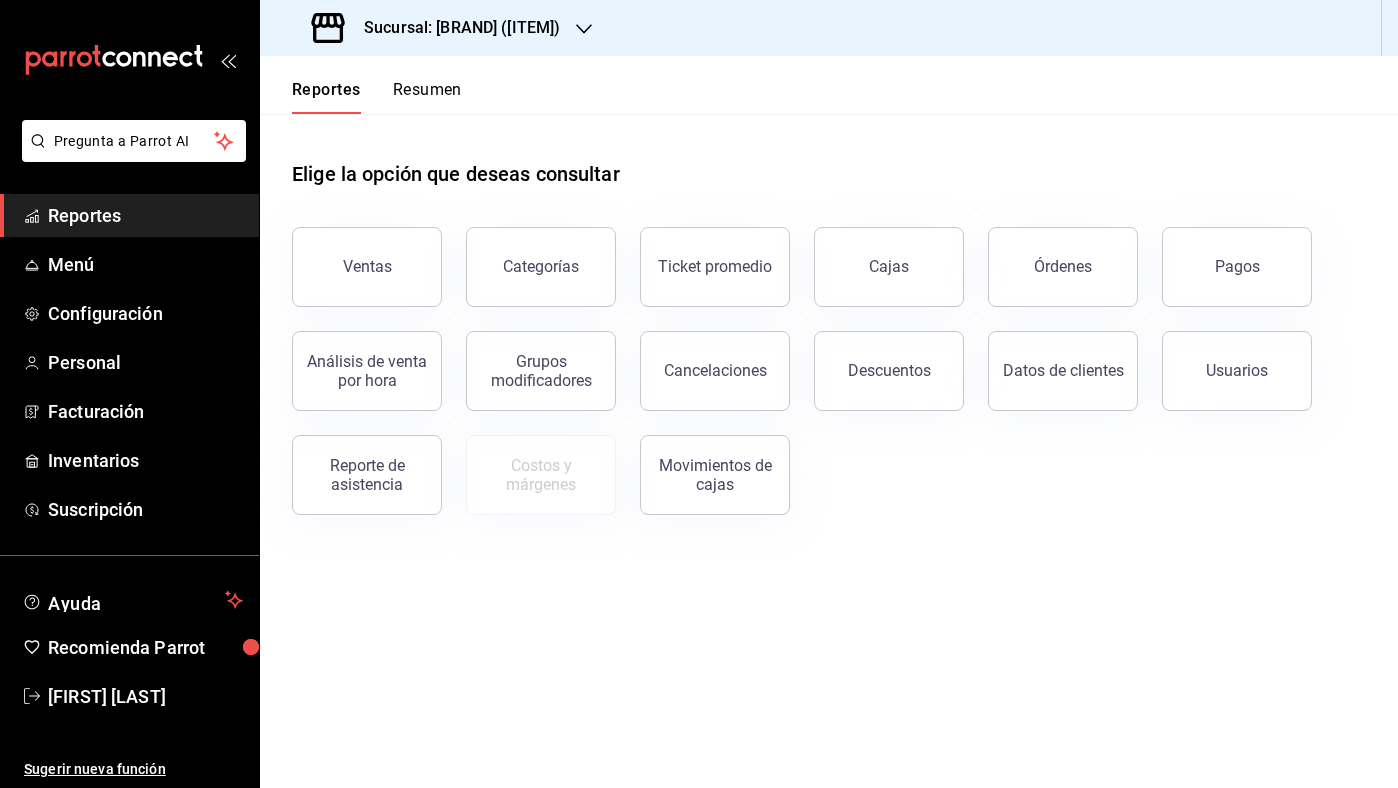 type 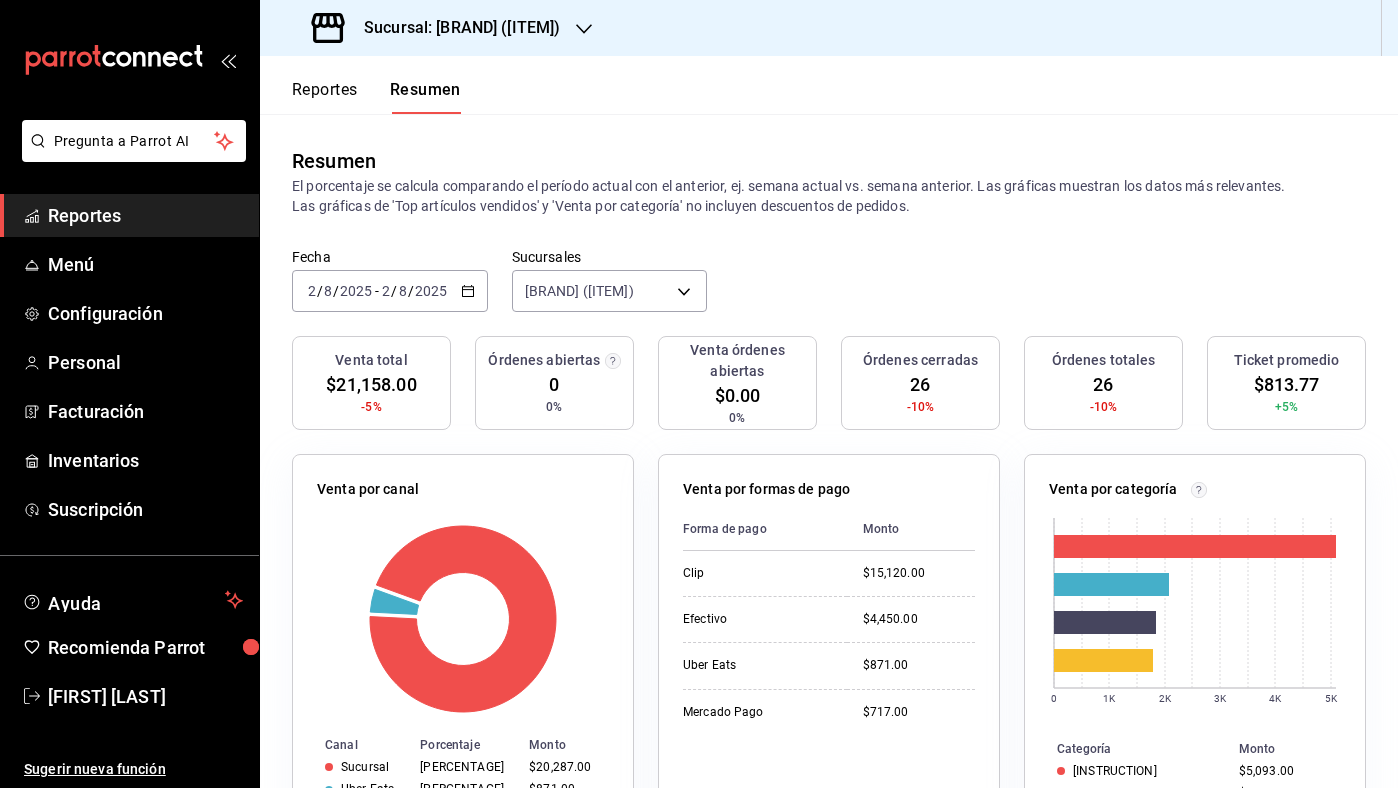click on "Fecha [DATE] [DATE] - [DATE] [DATE] Sucursales [BRAND] ([ITEM]) [OBJECT]" at bounding box center [829, 292] 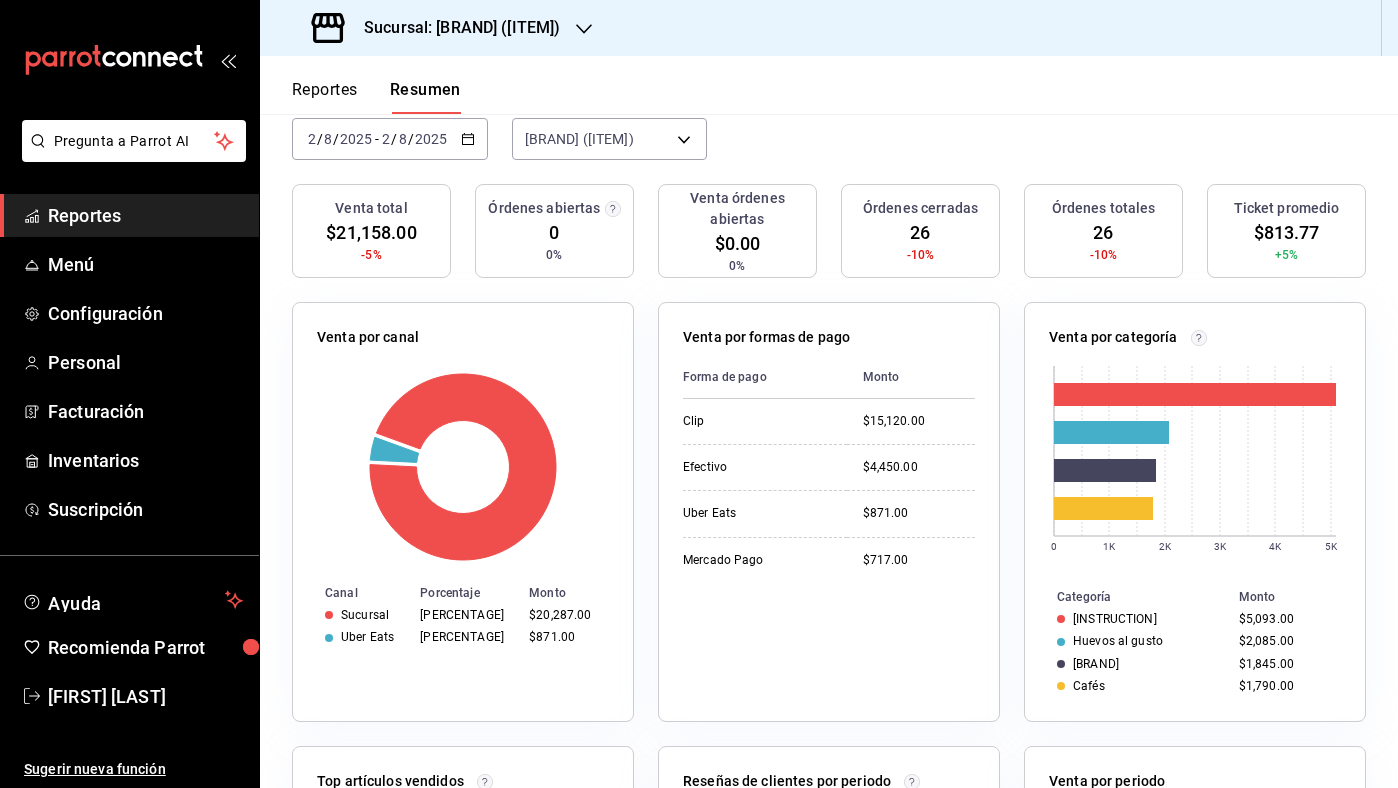 scroll, scrollTop: 0, scrollLeft: 0, axis: both 